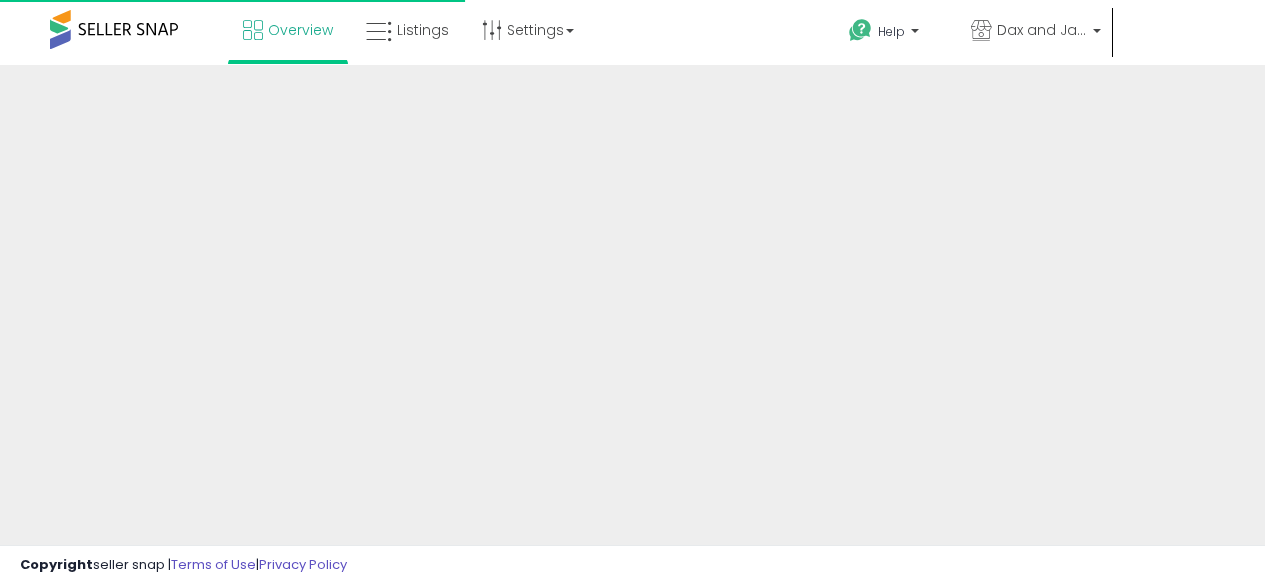 scroll, scrollTop: 0, scrollLeft: 0, axis: both 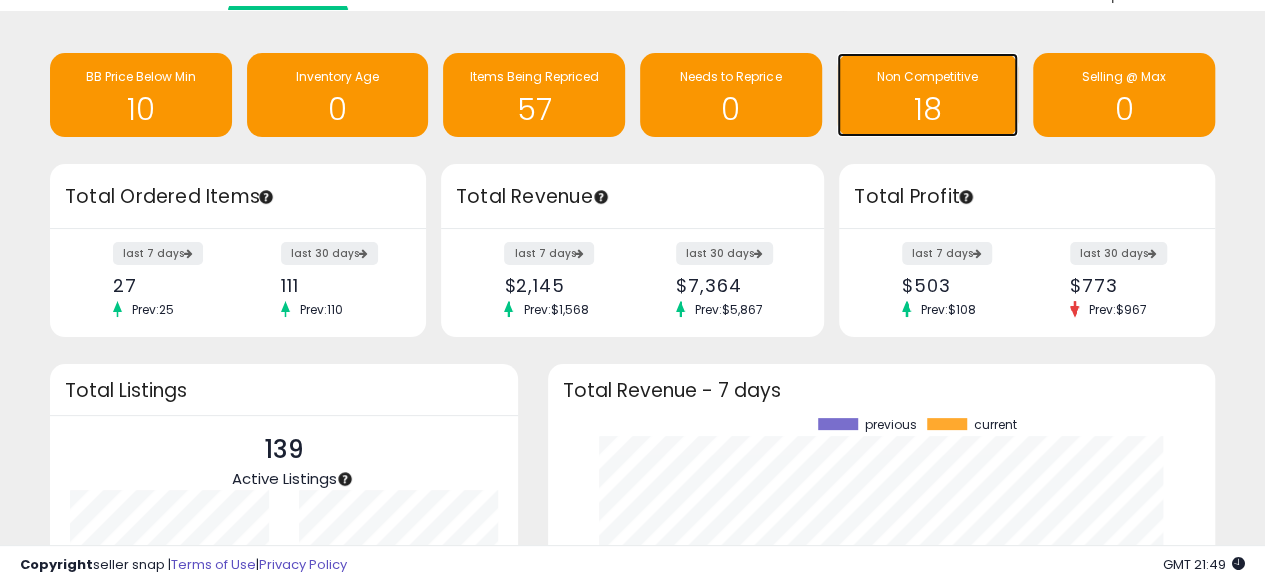 click on "18" at bounding box center [928, 109] 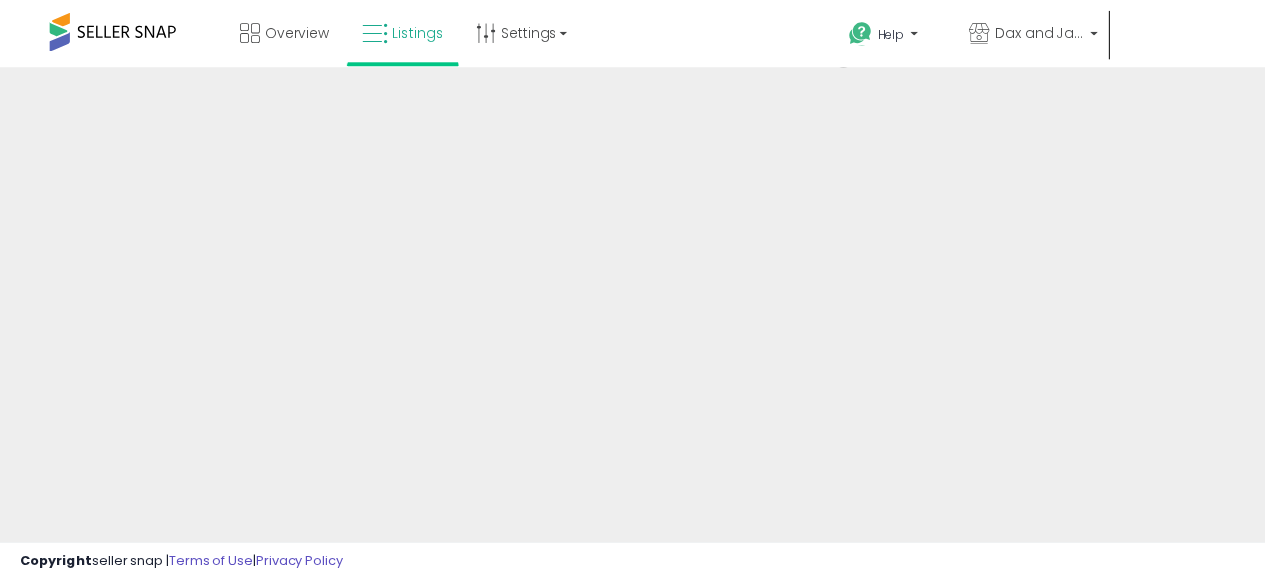 scroll, scrollTop: 0, scrollLeft: 0, axis: both 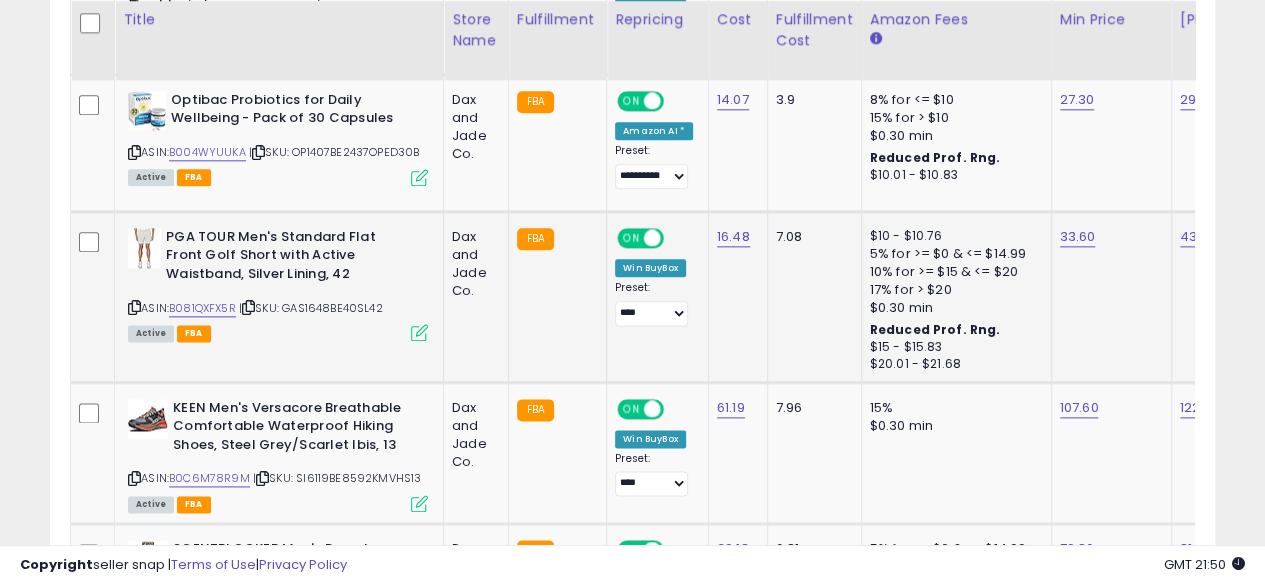 click on "$20.01 - $21.68" at bounding box center (953, 364) 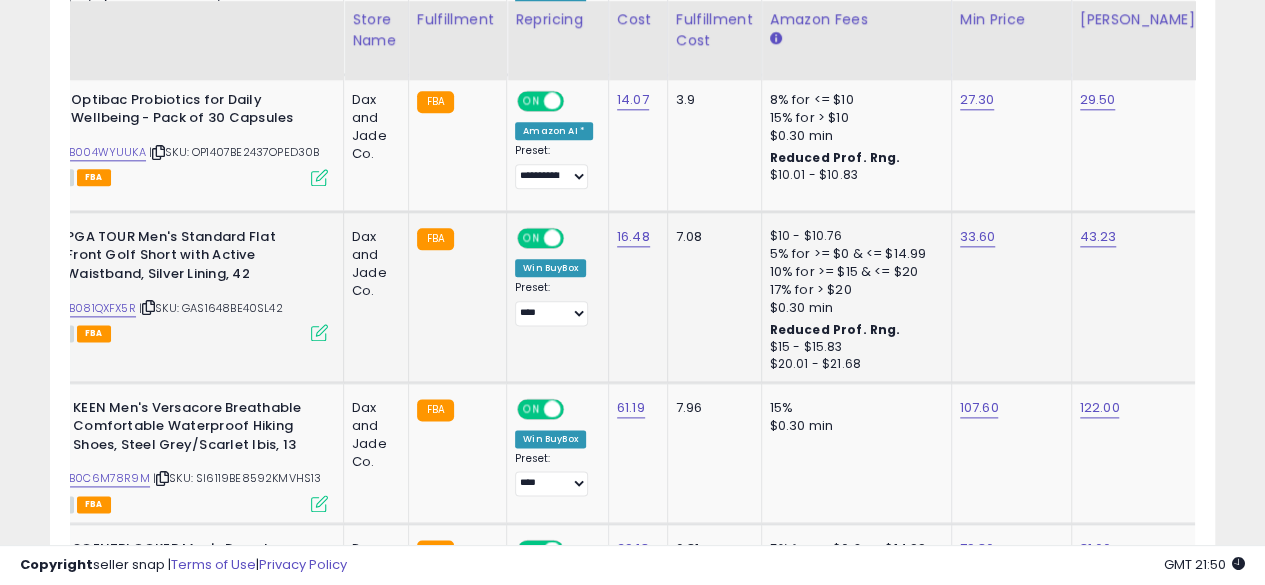 scroll, scrollTop: 0, scrollLeft: 206, axis: horizontal 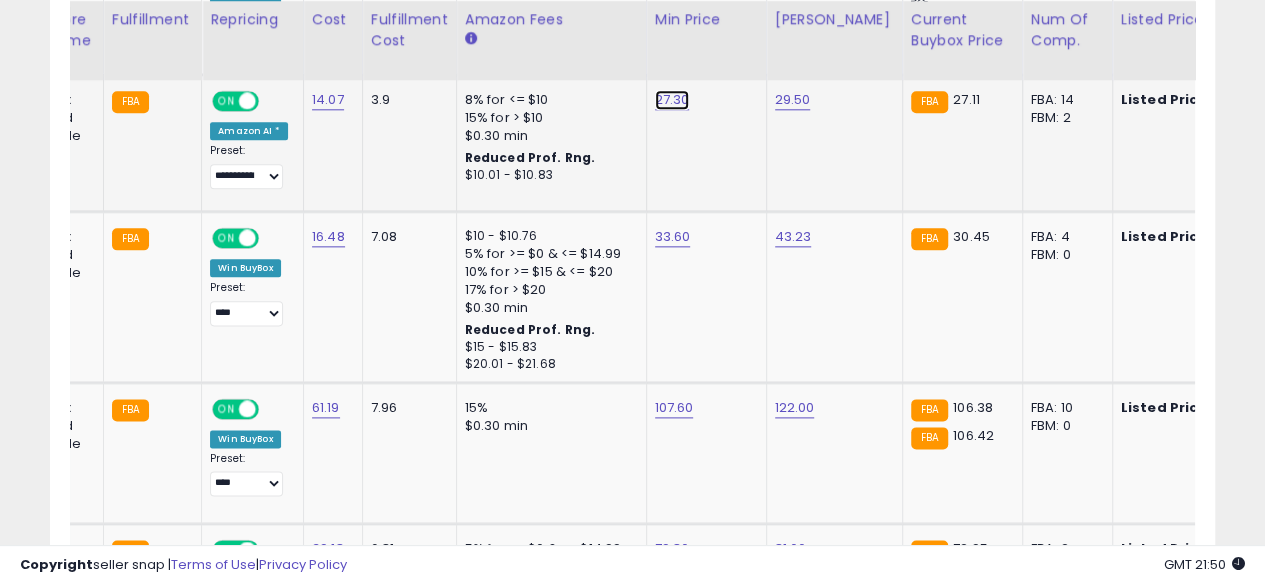 click on "27.30" at bounding box center [669, -24] 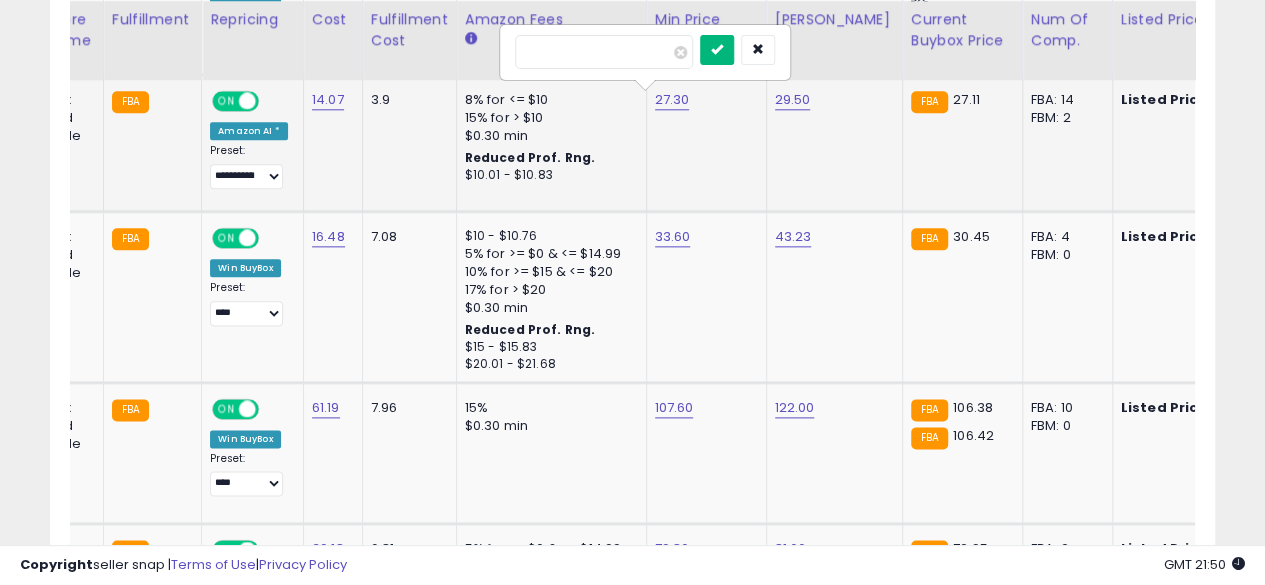 type on "*****" 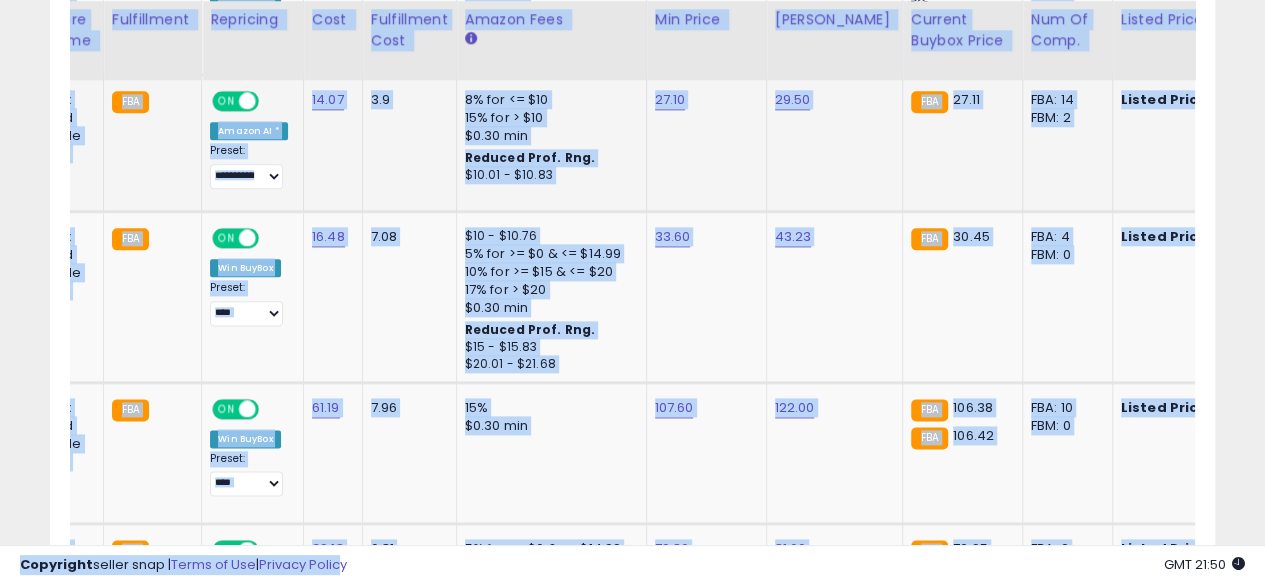 drag, startPoint x: 526, startPoint y: 530, endPoint x: 346, endPoint y: 555, distance: 181.72781 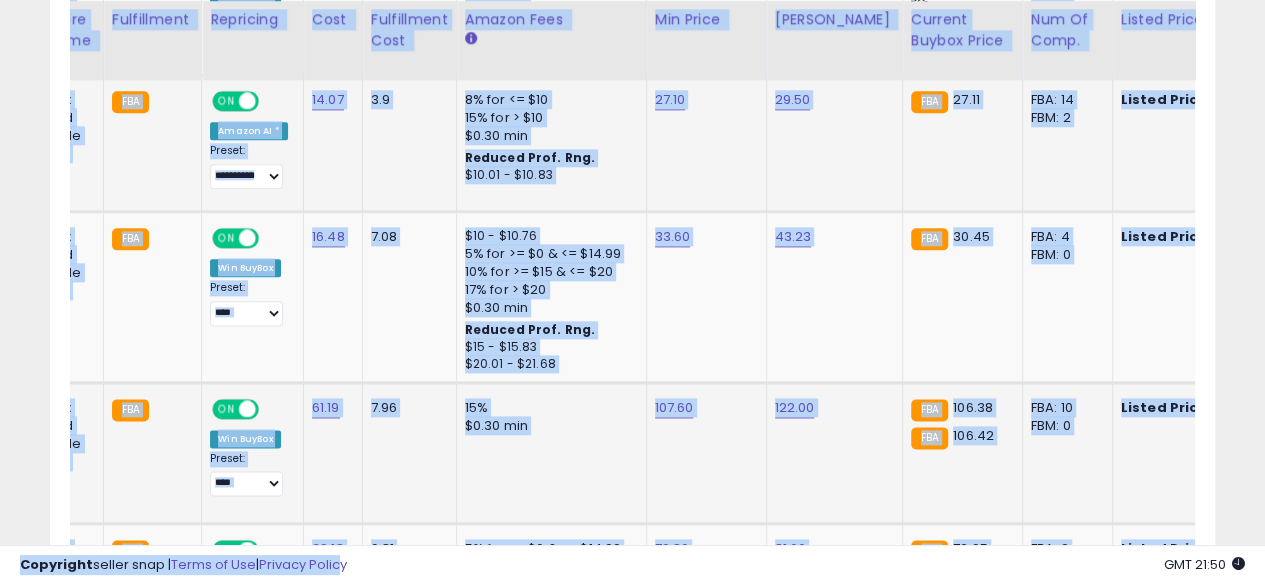 click on "7.96" 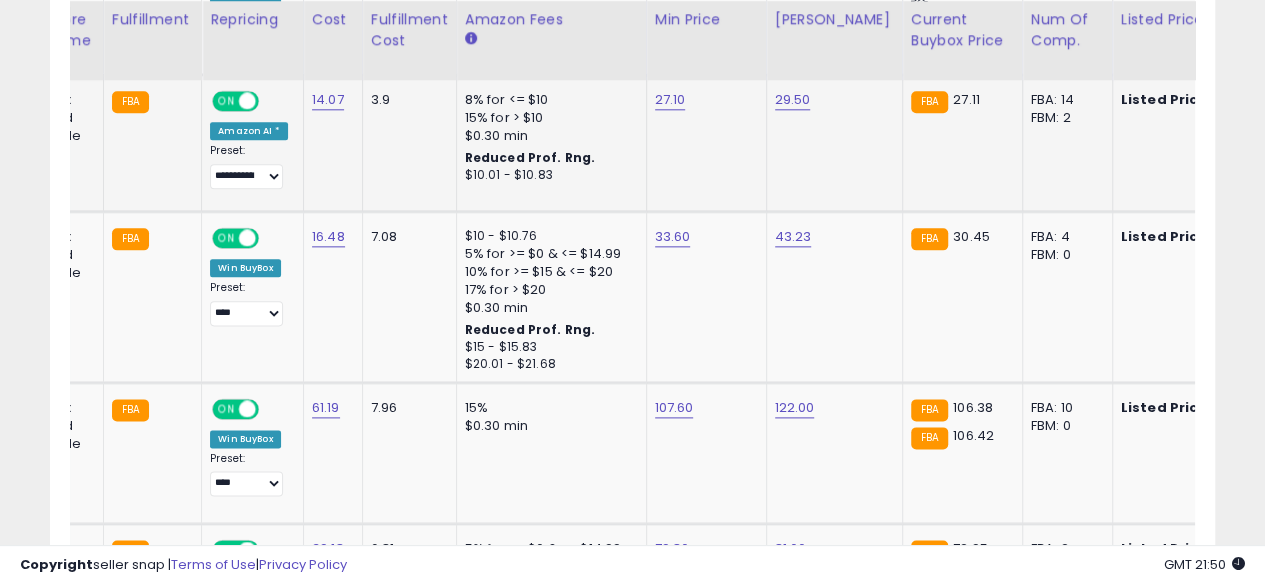 scroll, scrollTop: 0, scrollLeft: 0, axis: both 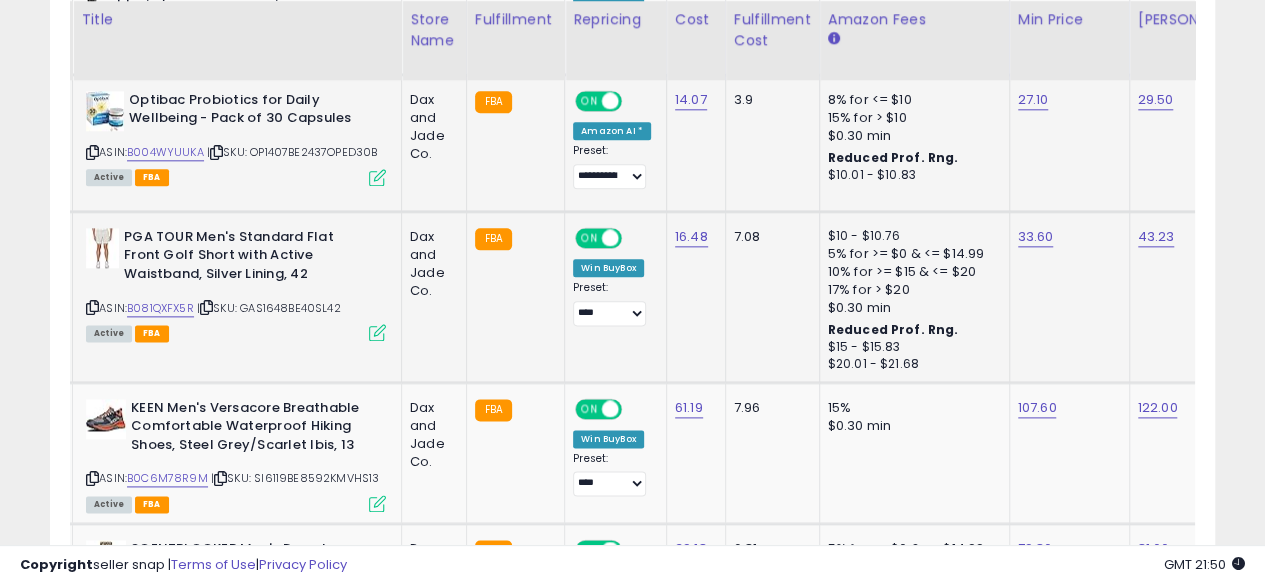 click on "$0.30 min" at bounding box center (911, 308) 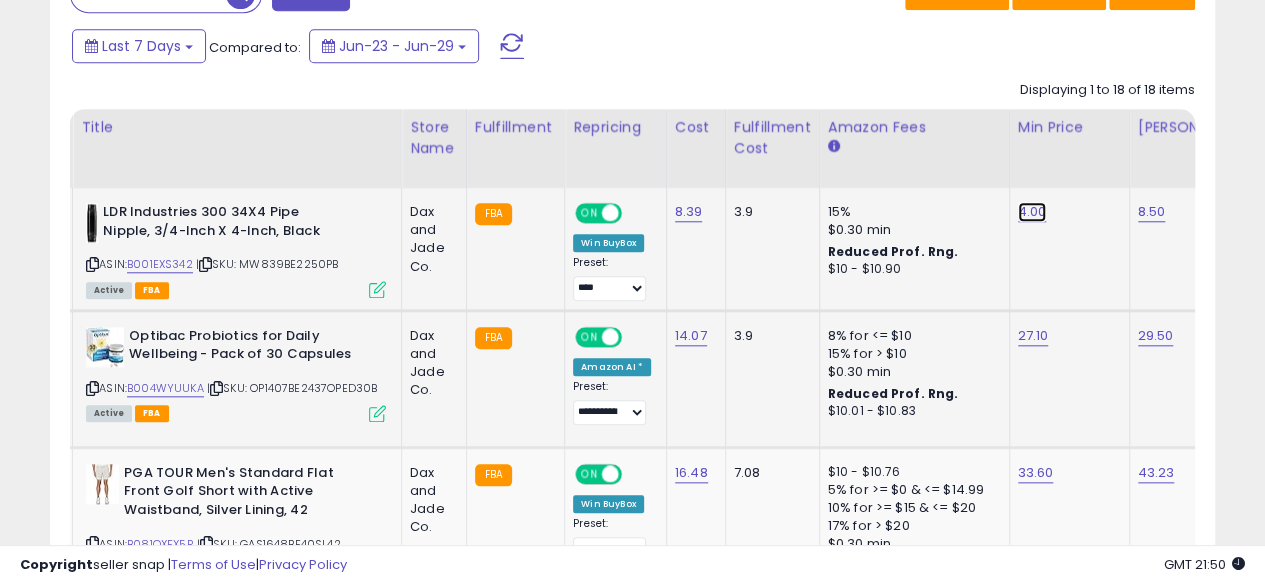 click on "4.00" at bounding box center [1032, 212] 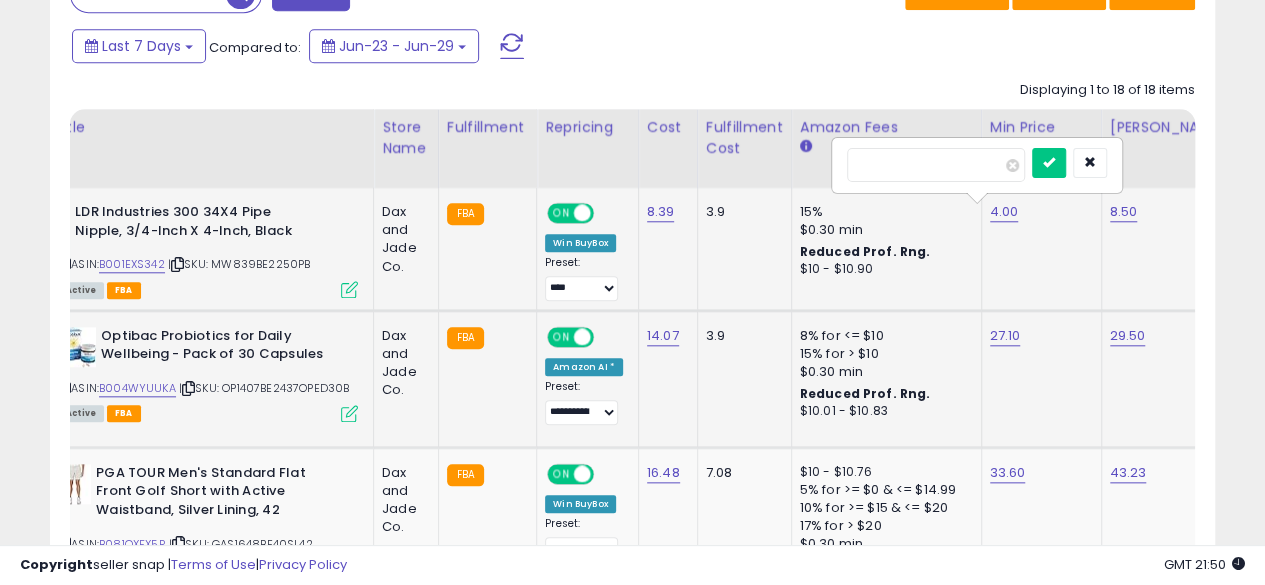 type on "*" 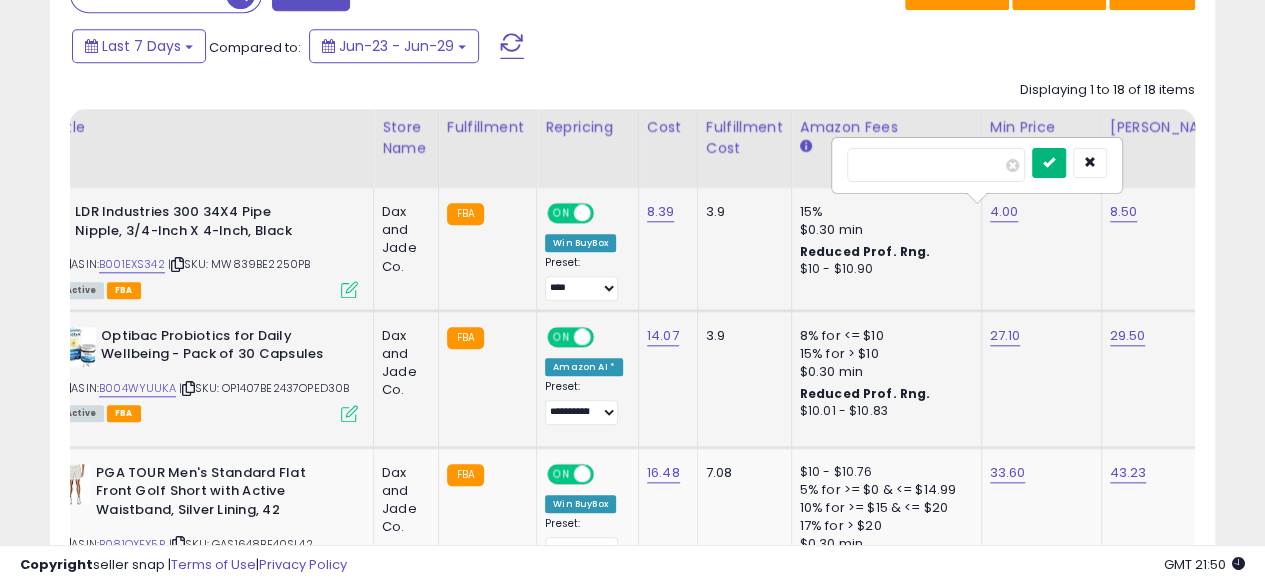 type on "****" 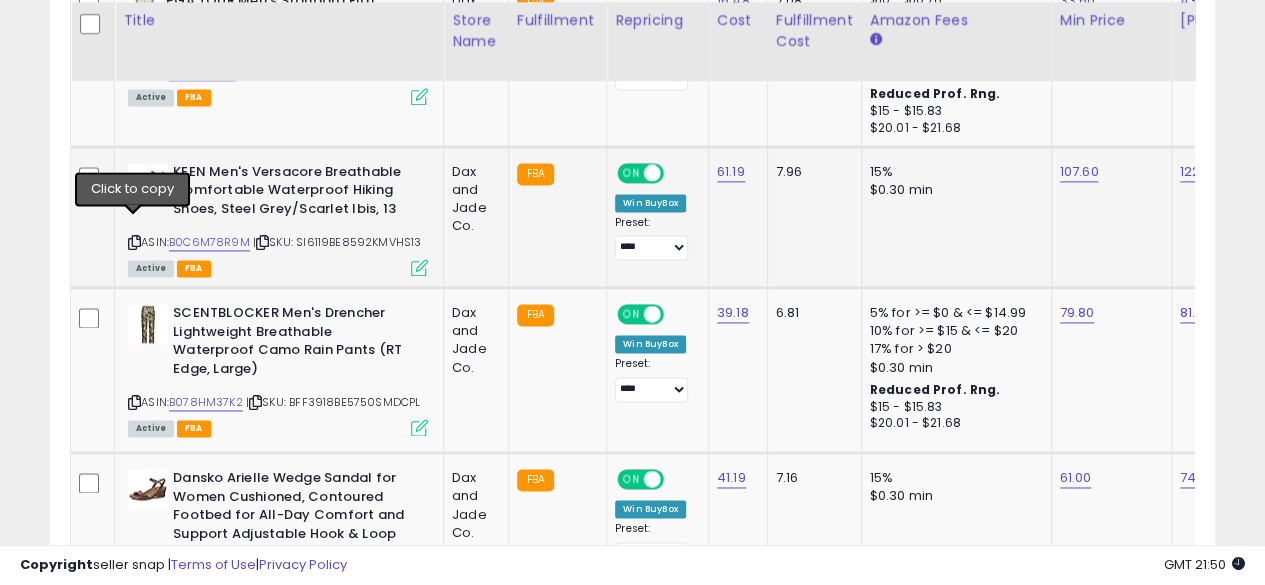 click at bounding box center (134, 242) 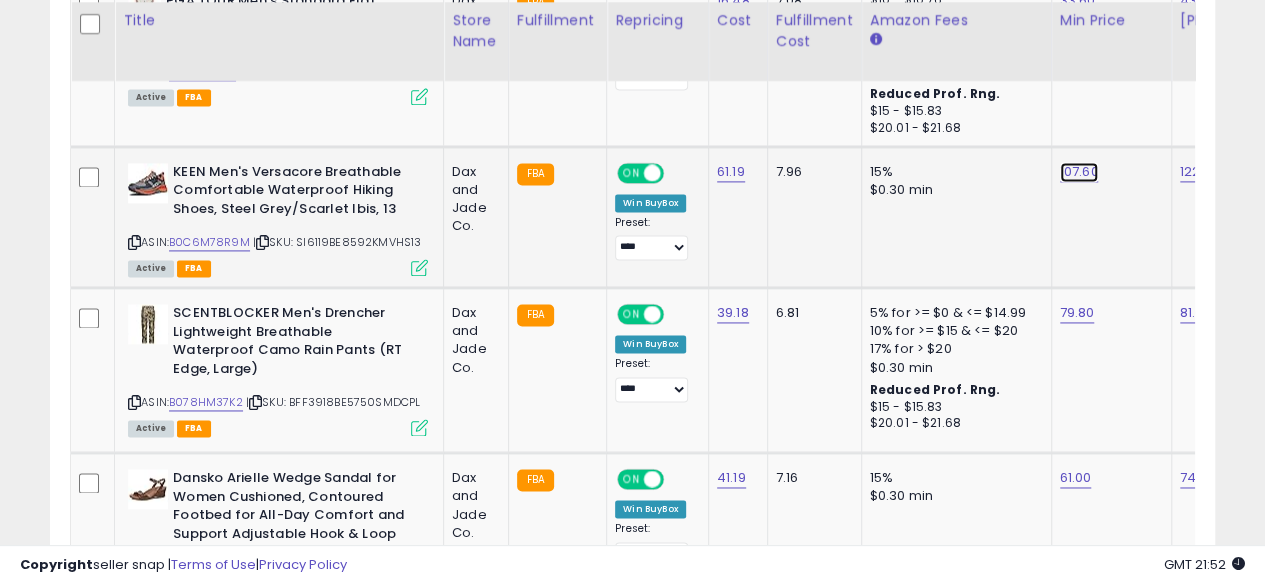 click on "107.60" at bounding box center [1074, -260] 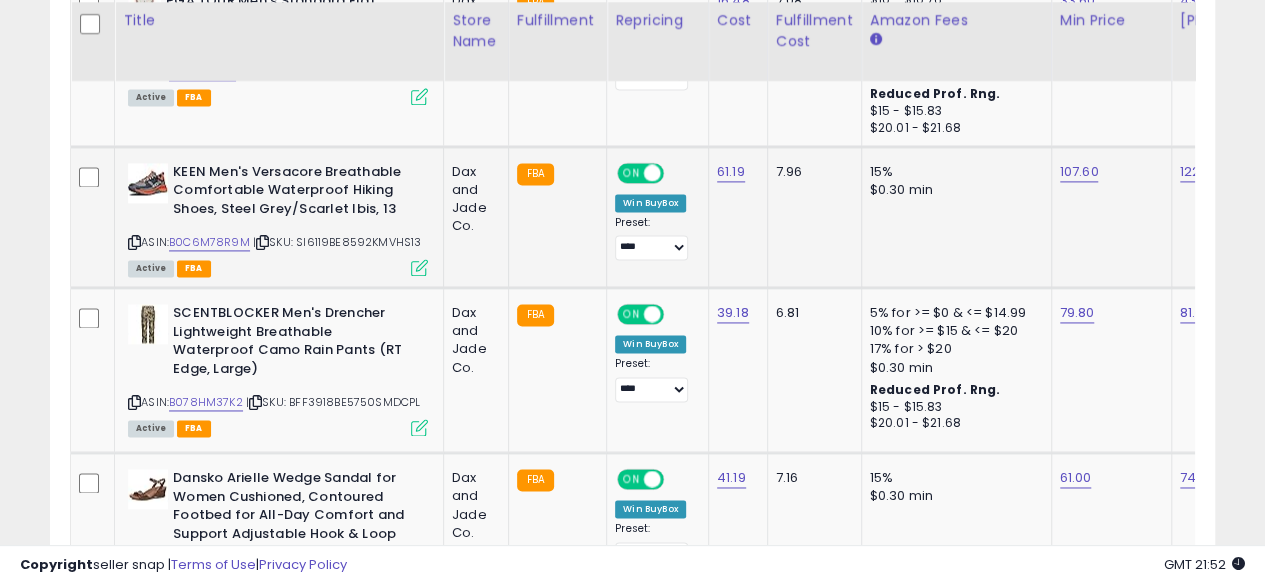 scroll, scrollTop: 0, scrollLeft: 76, axis: horizontal 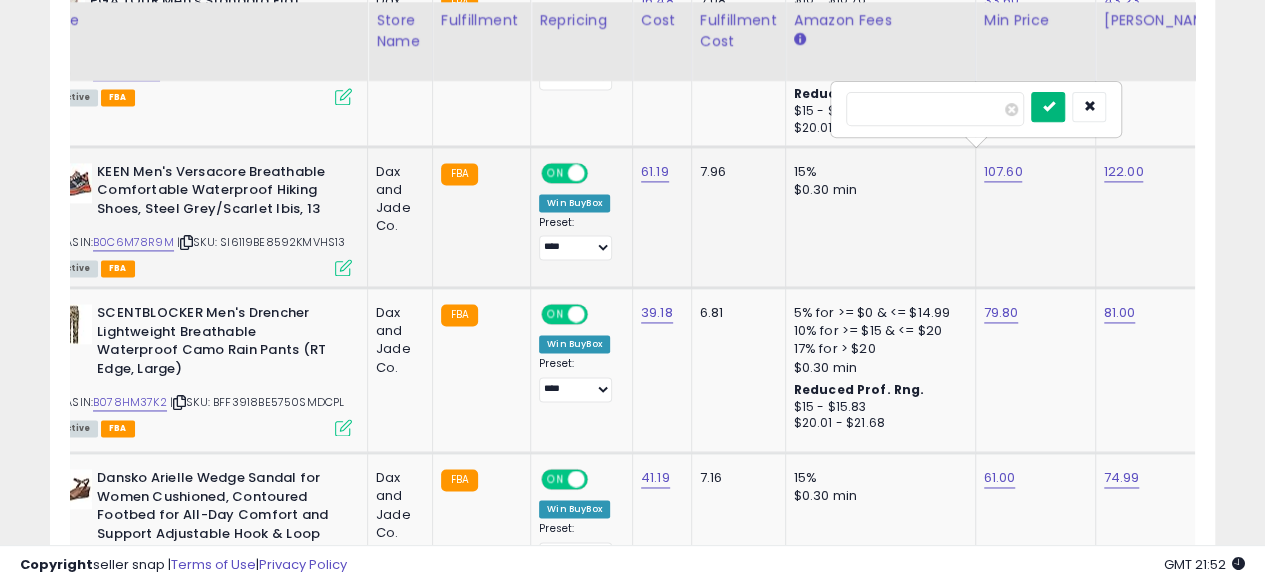 type on "******" 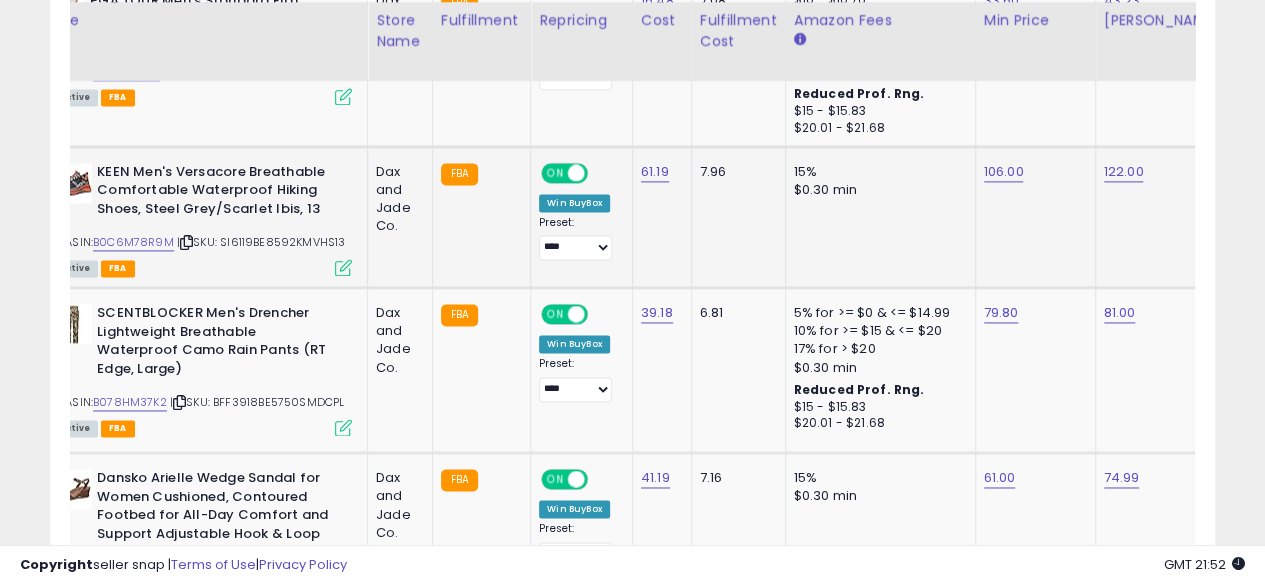 scroll, scrollTop: 0, scrollLeft: 0, axis: both 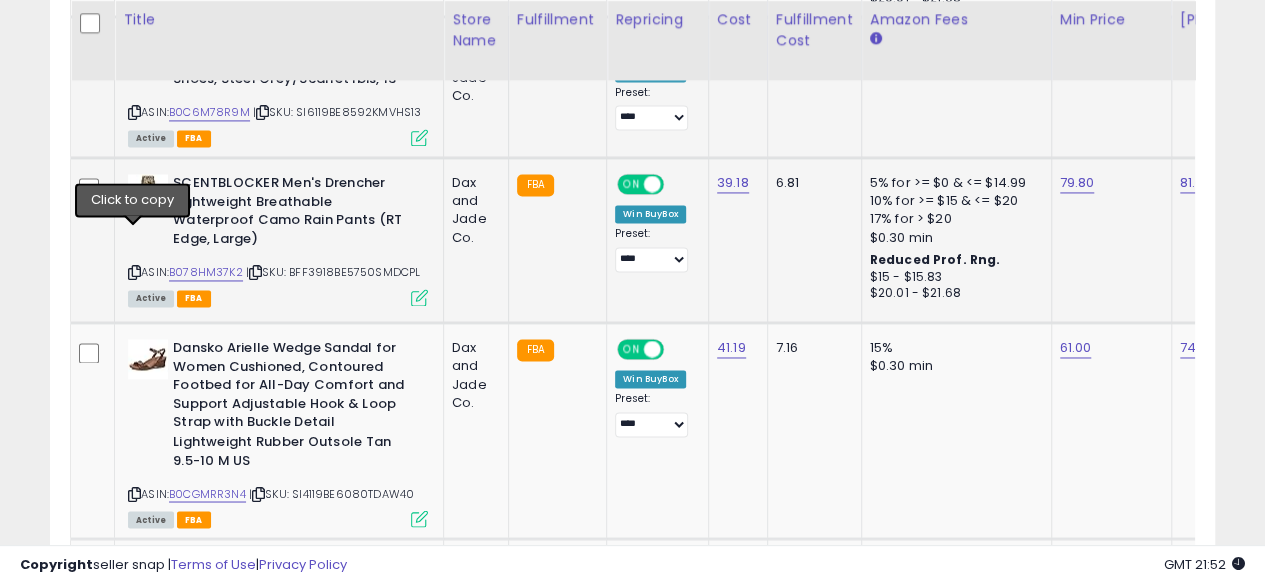 click at bounding box center (134, 272) 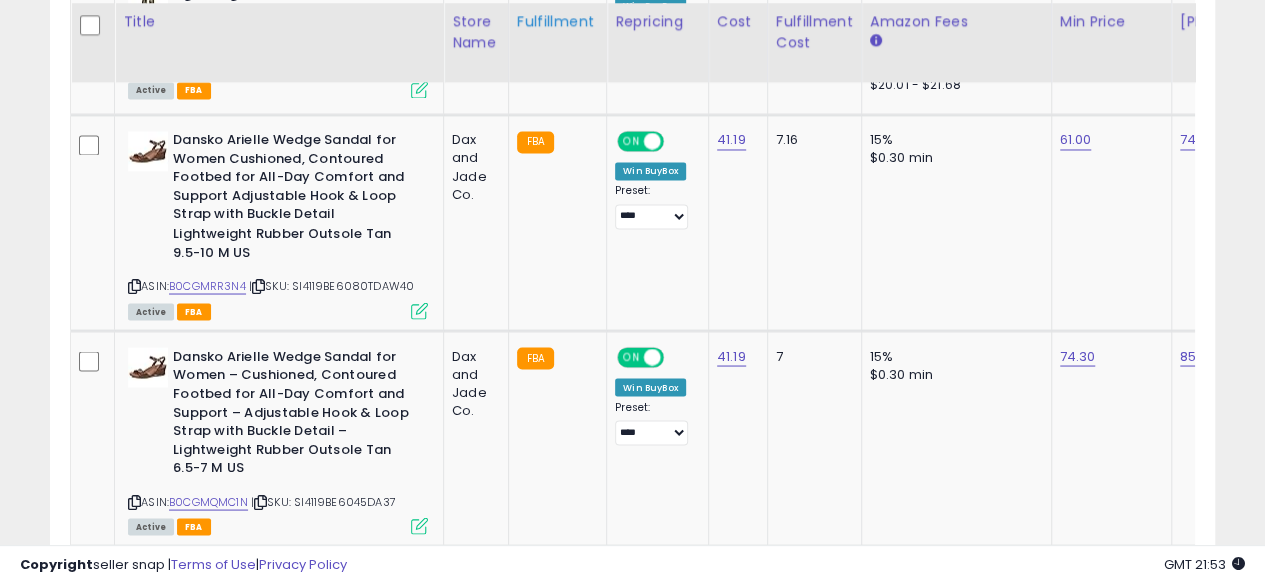 scroll, scrollTop: 1674, scrollLeft: 0, axis: vertical 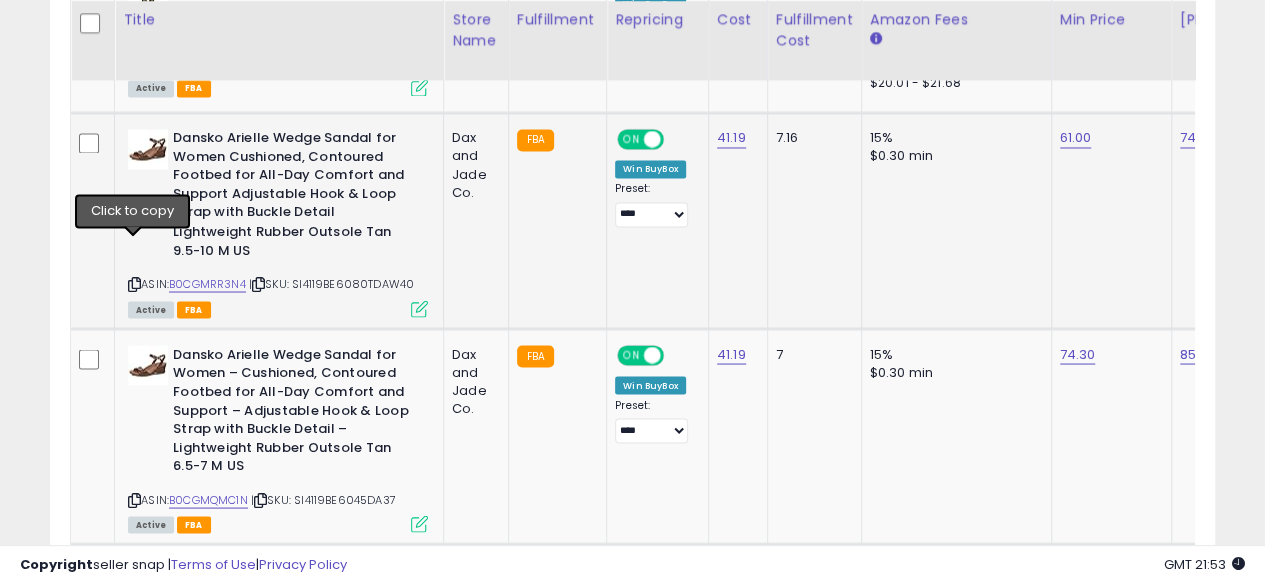 click at bounding box center (134, 283) 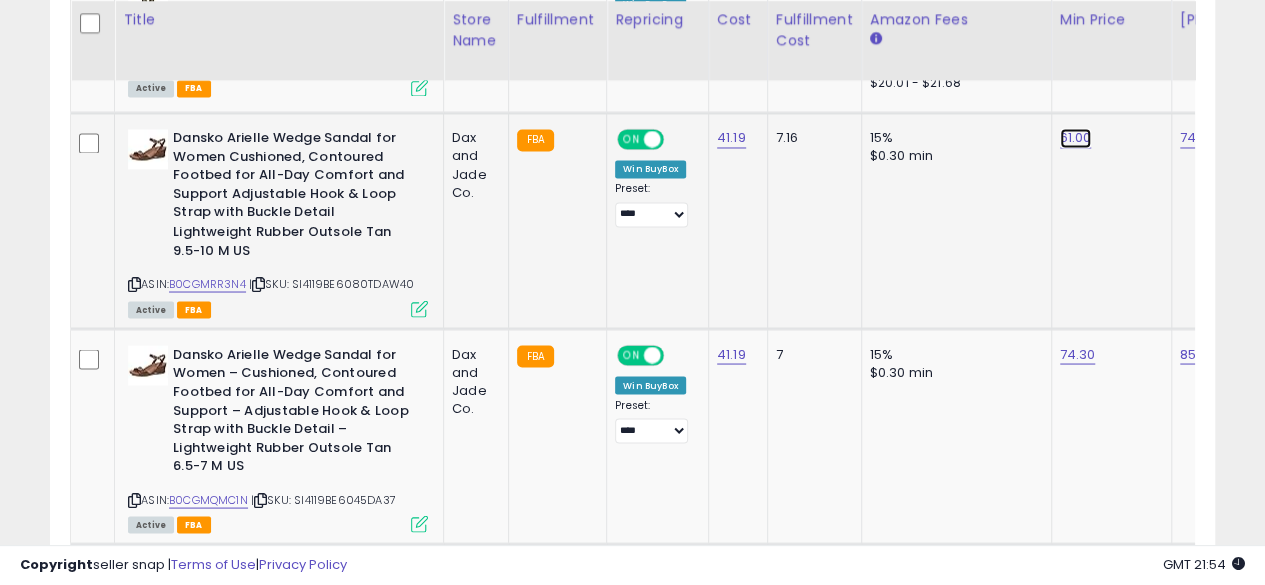 click on "61.00" at bounding box center [1074, -600] 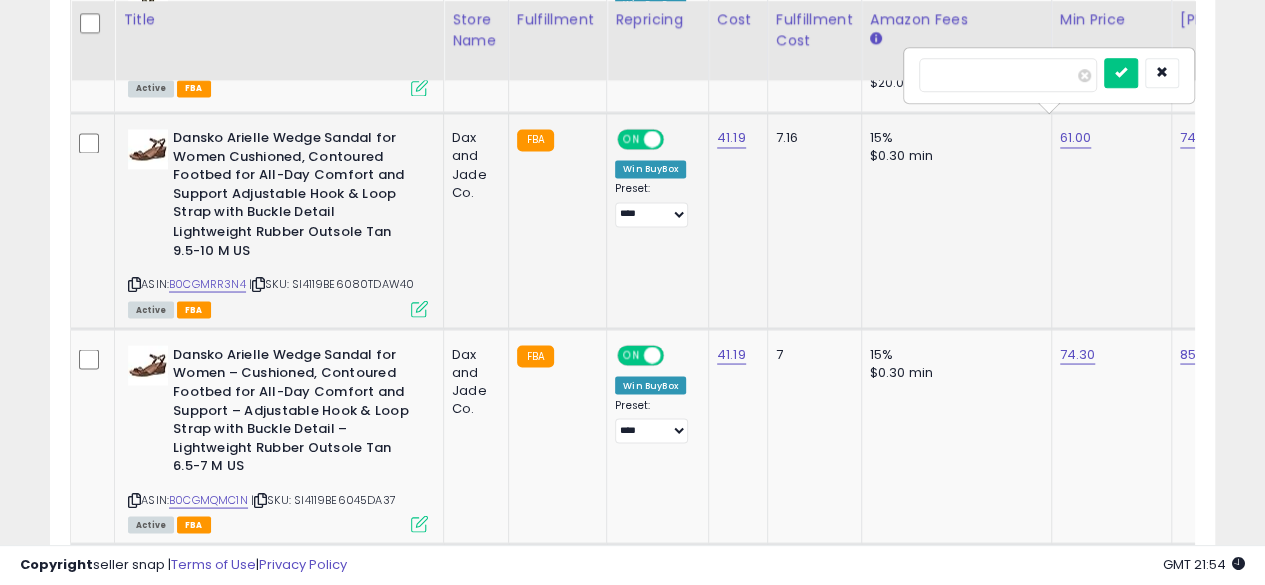 scroll, scrollTop: 0, scrollLeft: 72, axis: horizontal 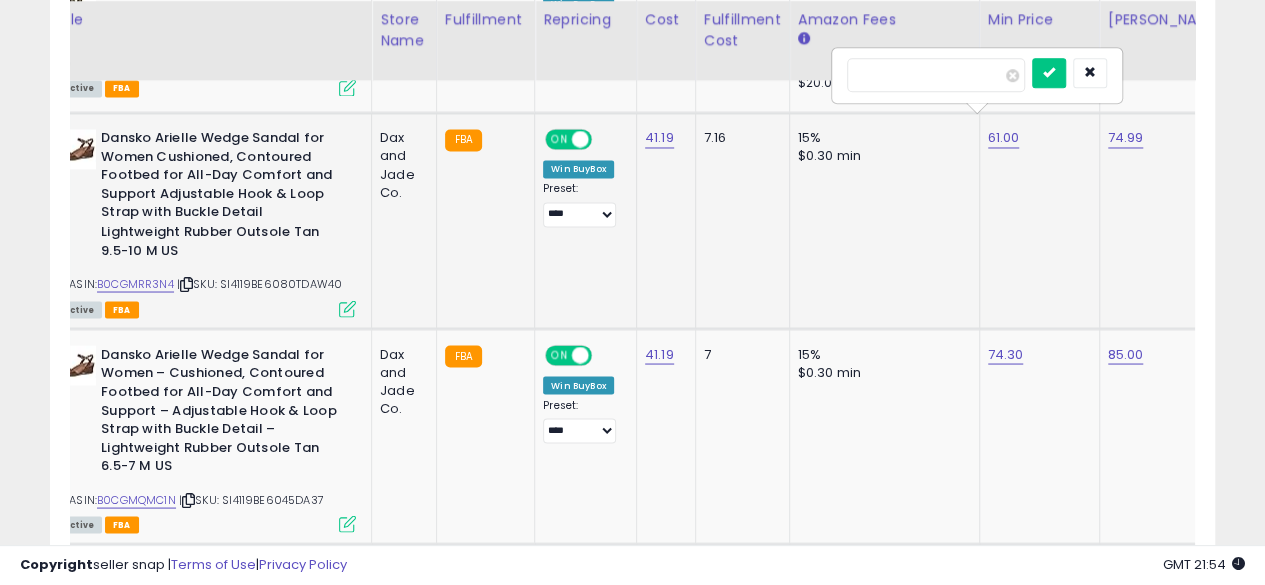 type on "*" 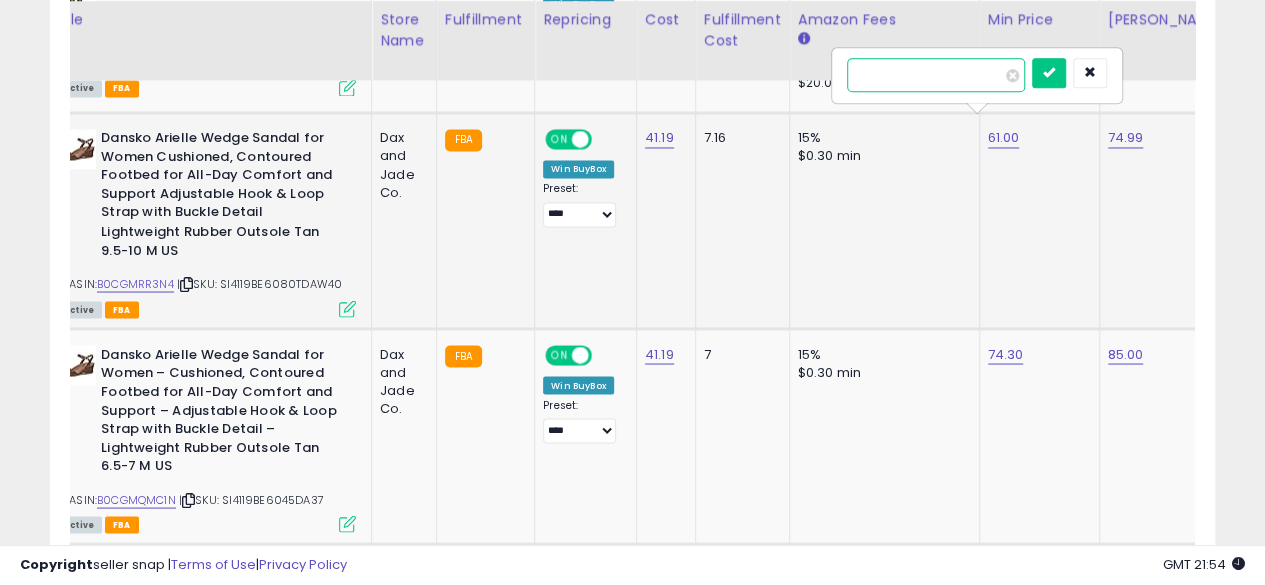 click on "****" at bounding box center (936, 75) 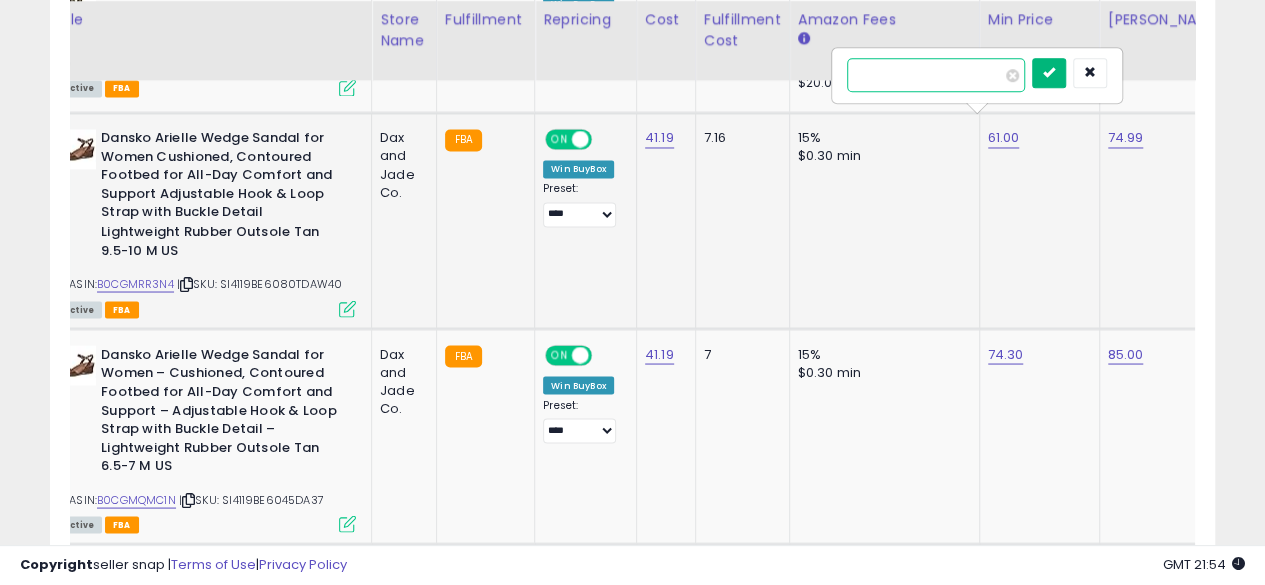 type on "*****" 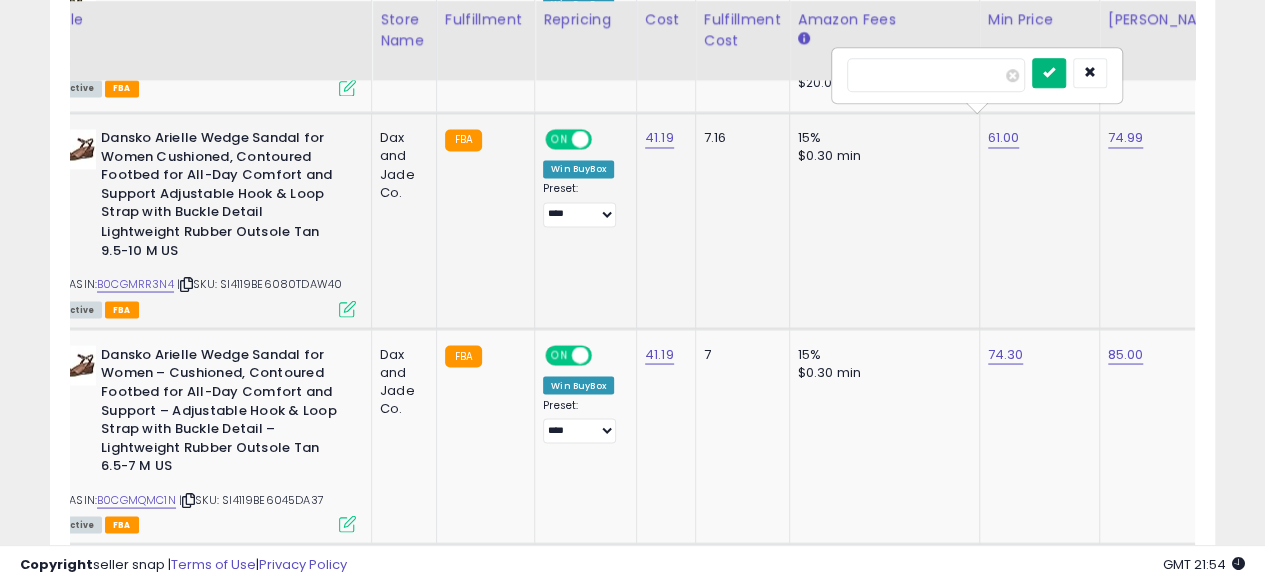 click at bounding box center [1049, 73] 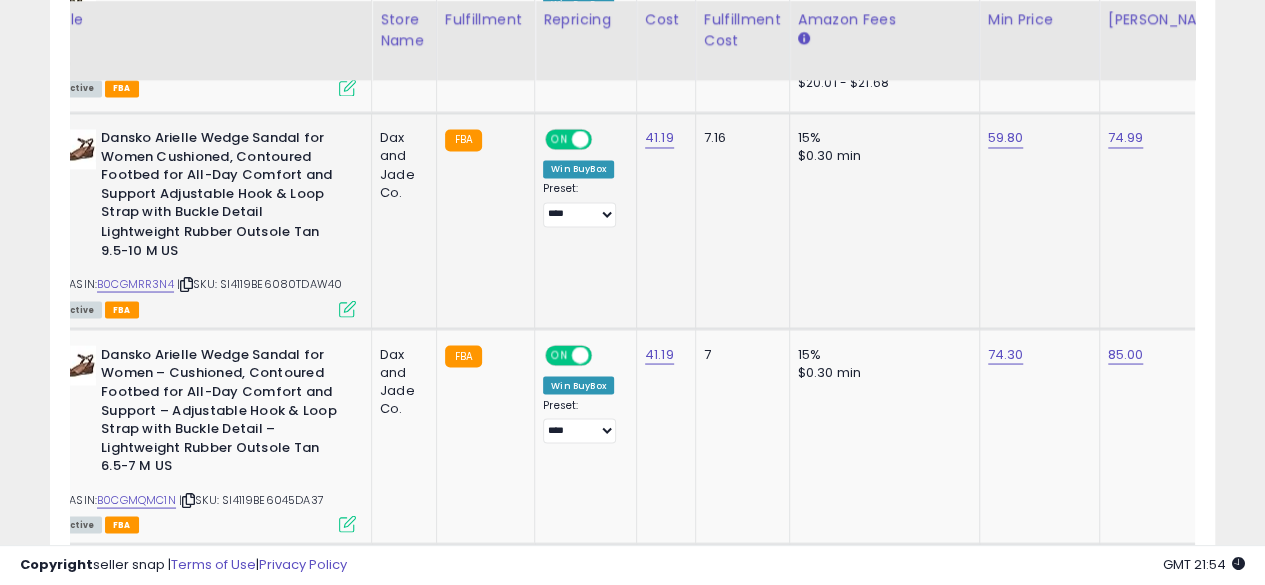 drag, startPoint x: 416, startPoint y: 529, endPoint x: 356, endPoint y: 539, distance: 60.827625 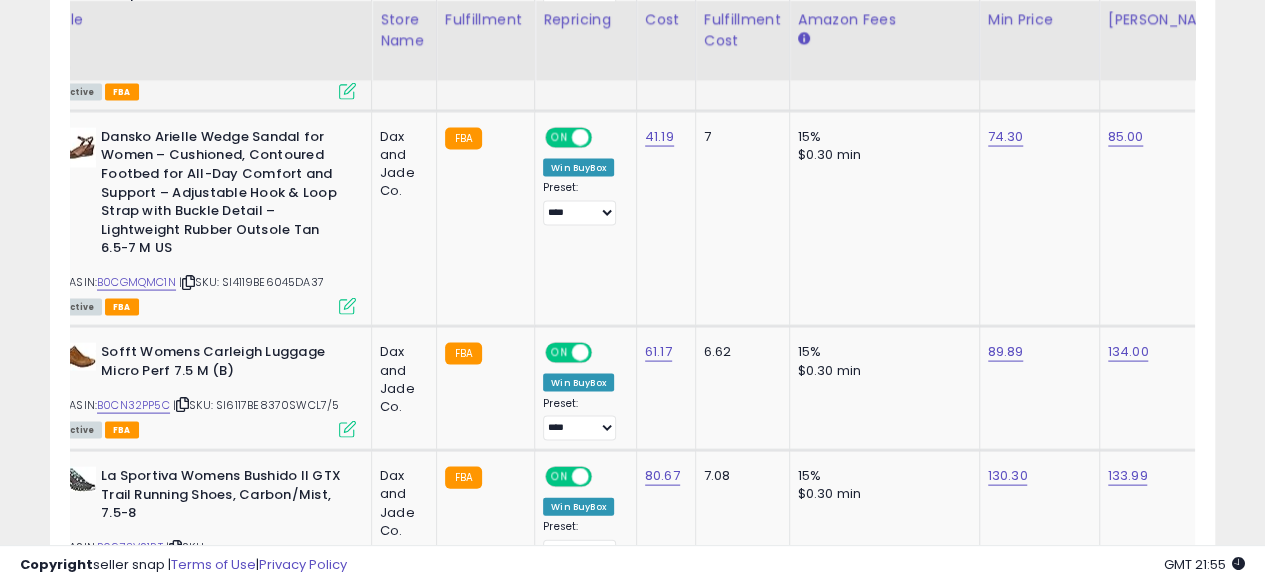 scroll, scrollTop: 1906, scrollLeft: 0, axis: vertical 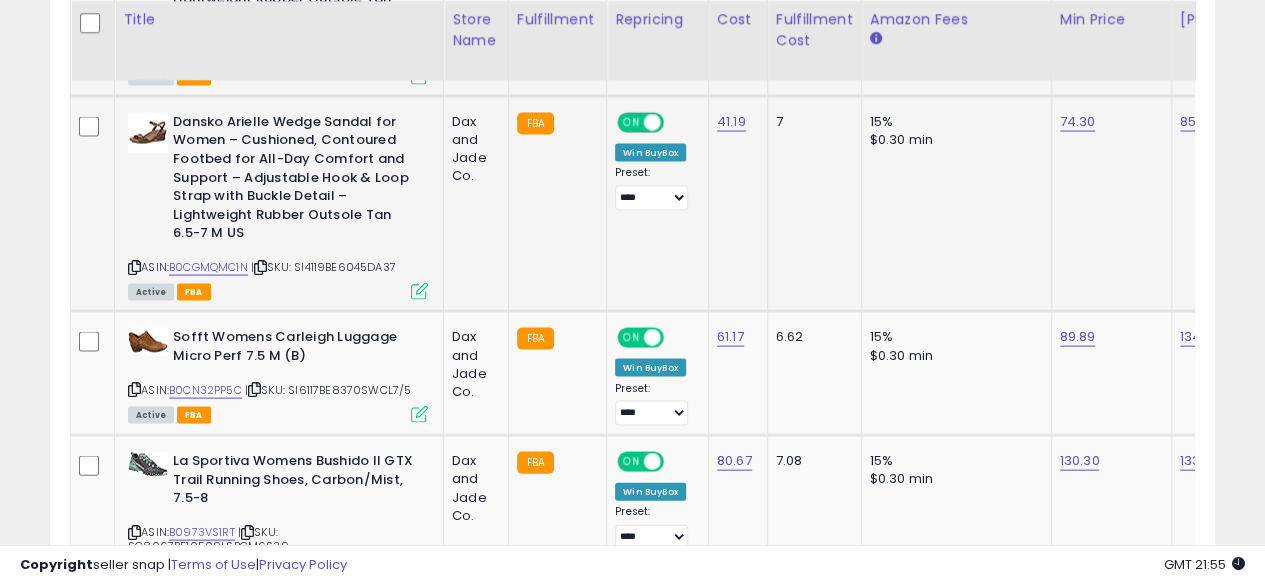 click at bounding box center [134, 267] 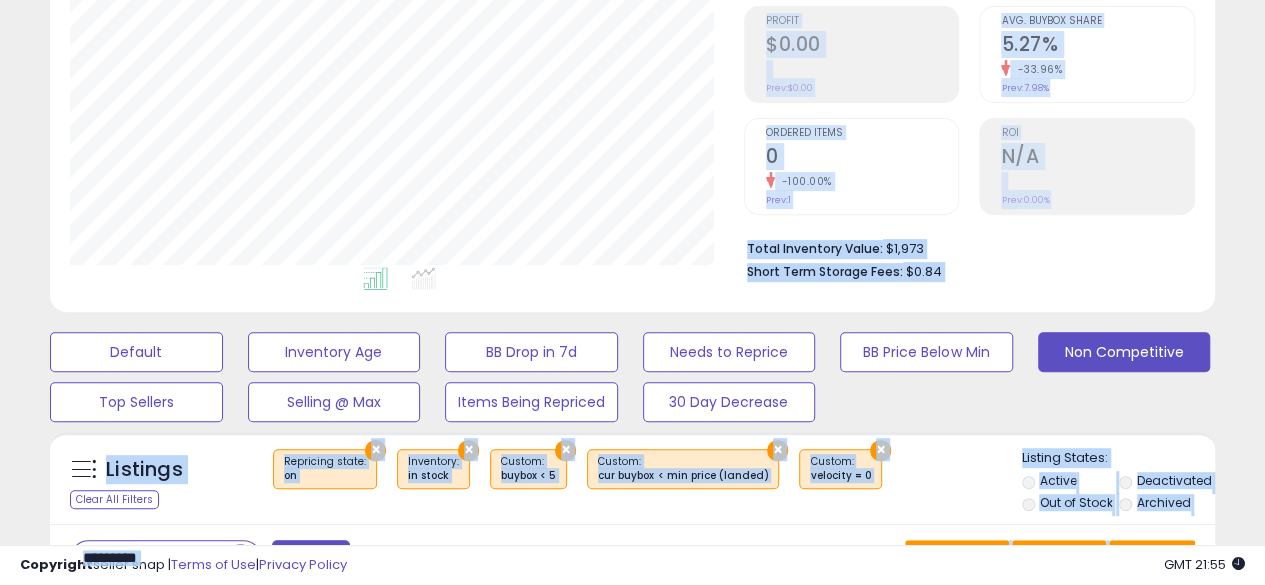 scroll, scrollTop: 0, scrollLeft: 0, axis: both 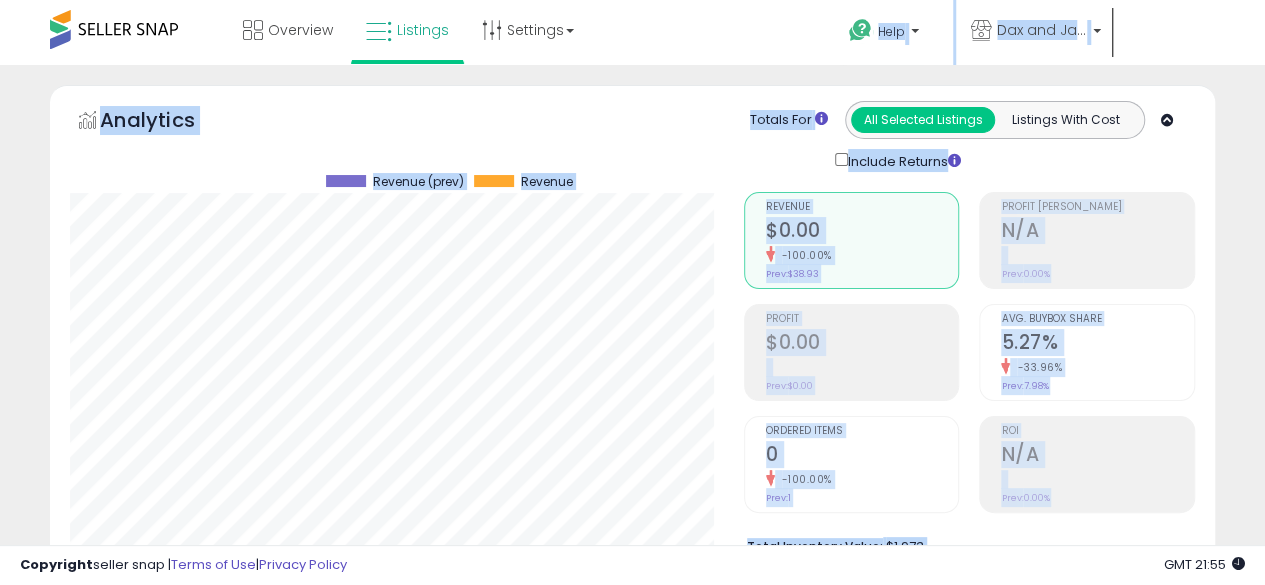 drag, startPoint x: 804, startPoint y: 37, endPoint x: 990, endPoint y: -77, distance: 218.15591 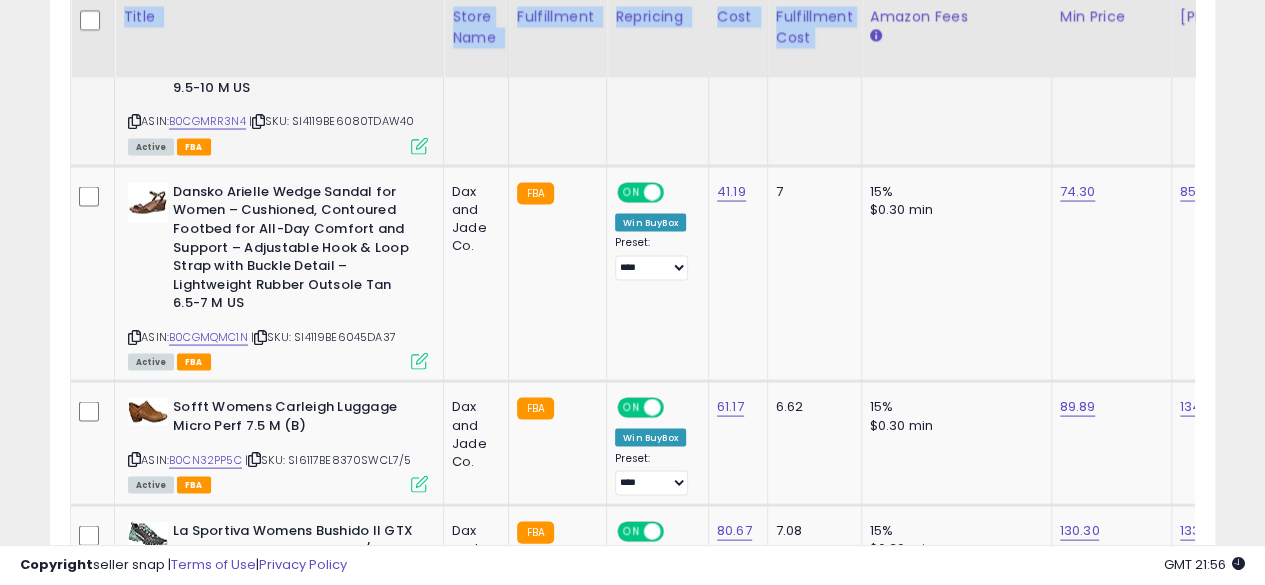 scroll, scrollTop: 1833, scrollLeft: 0, axis: vertical 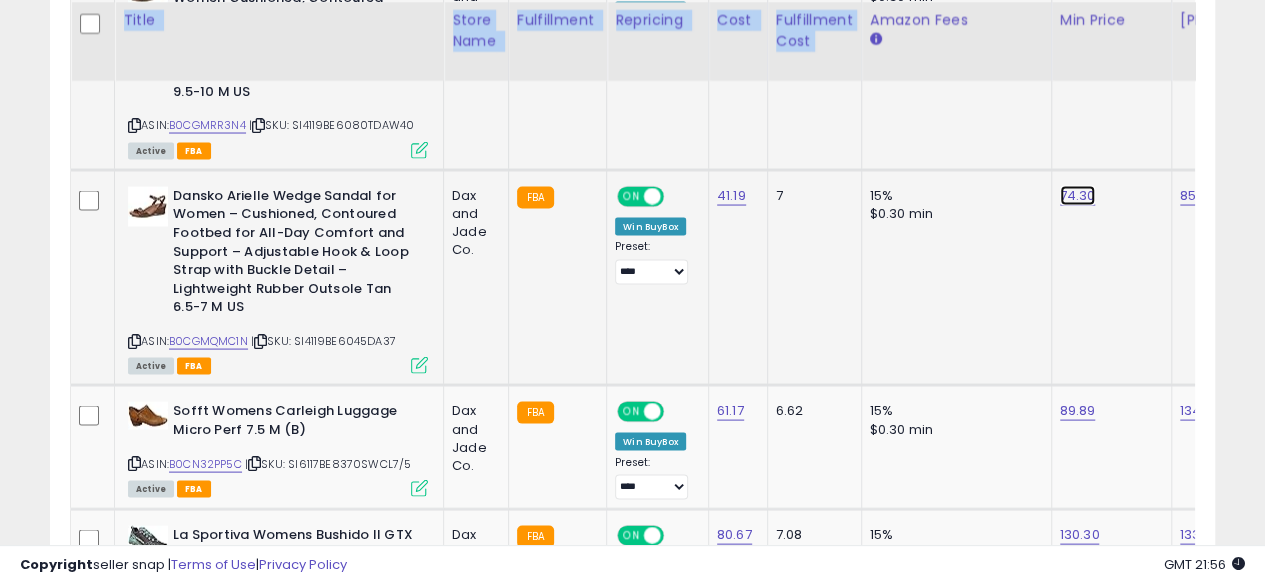 click on "74.30" at bounding box center (1074, -759) 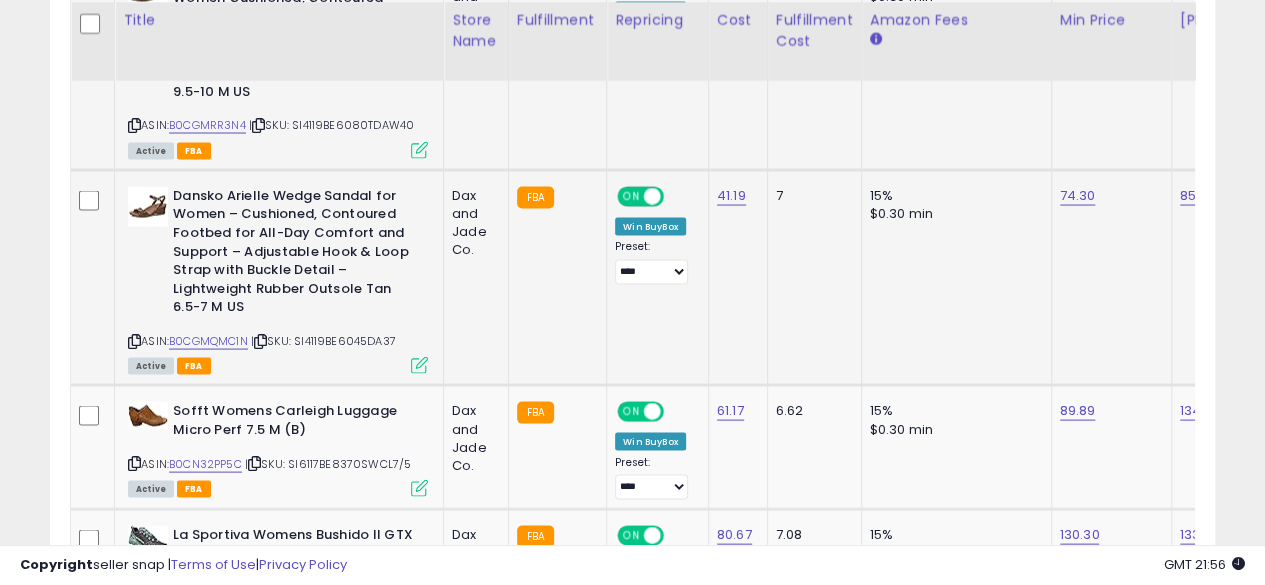 scroll, scrollTop: 0, scrollLeft: 74, axis: horizontal 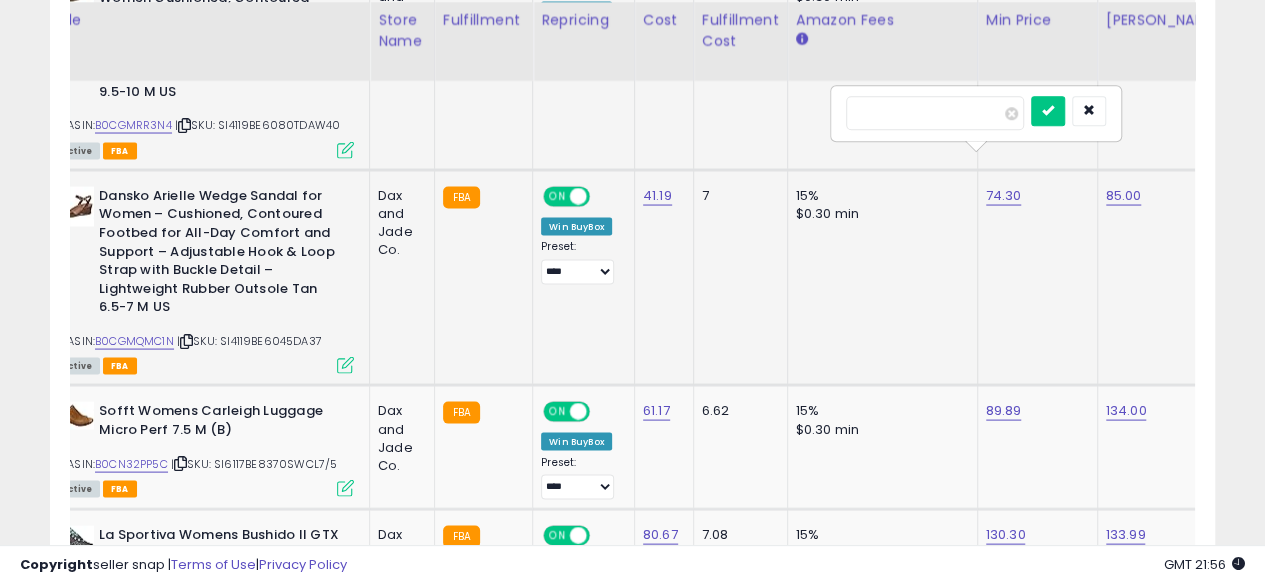 type on "*" 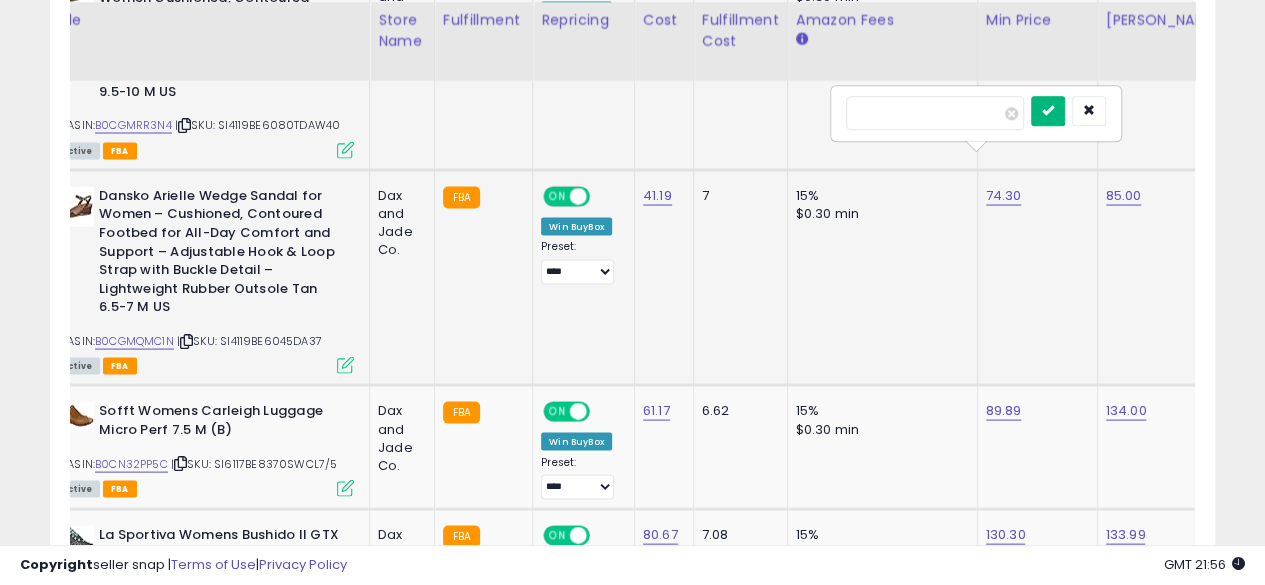 type on "*****" 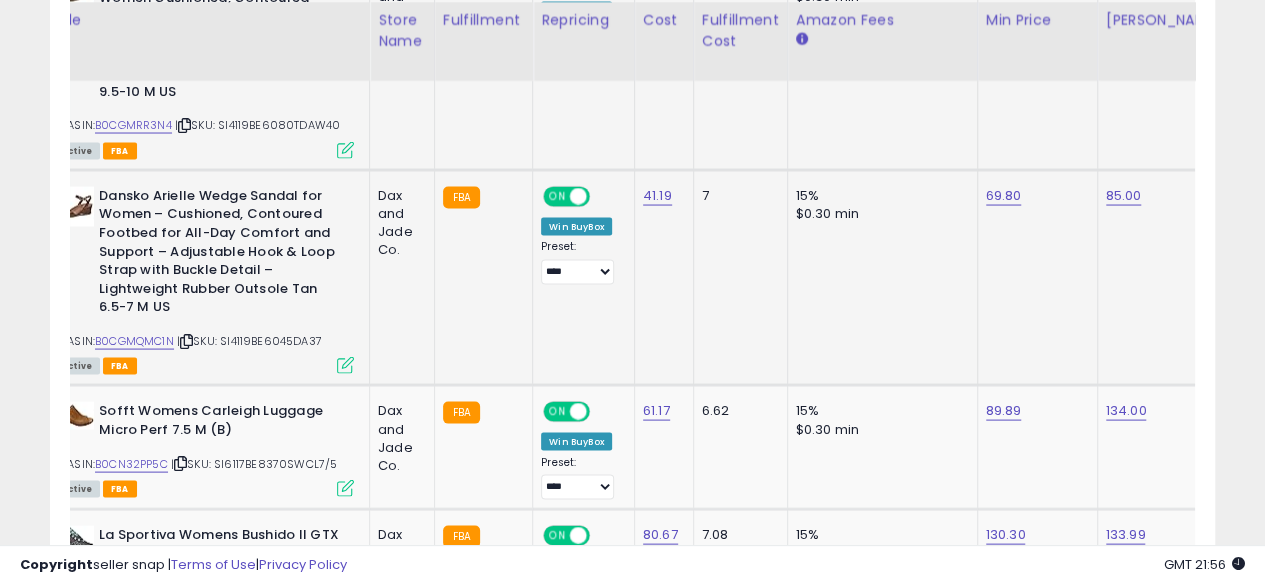 click on "15% $0.30 min" 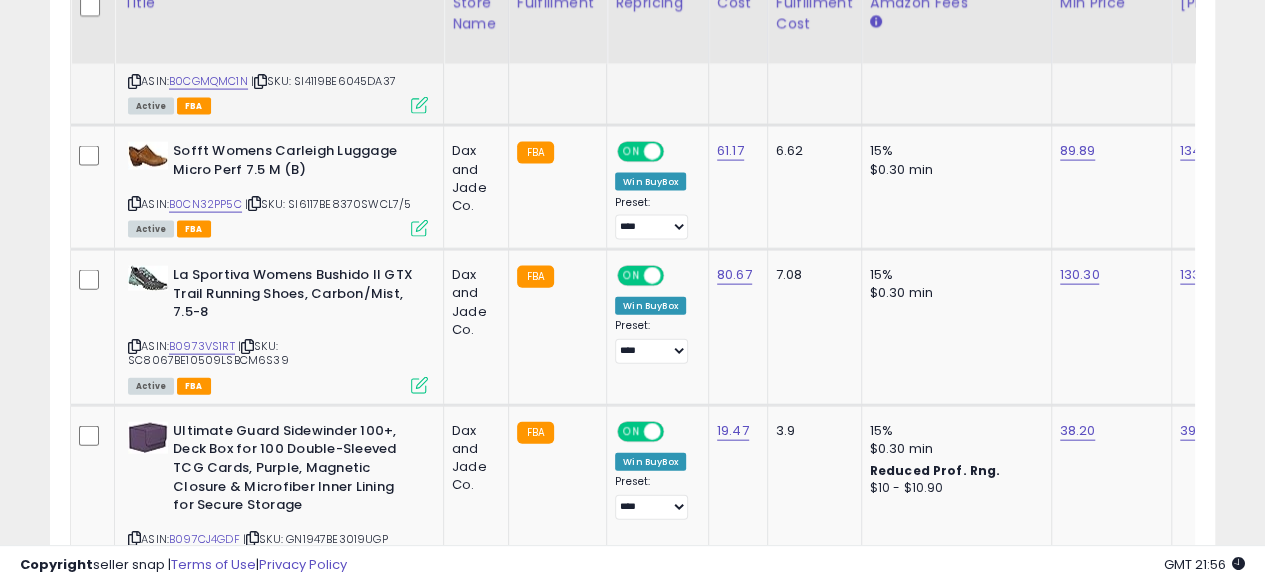 scroll, scrollTop: 2094, scrollLeft: 0, axis: vertical 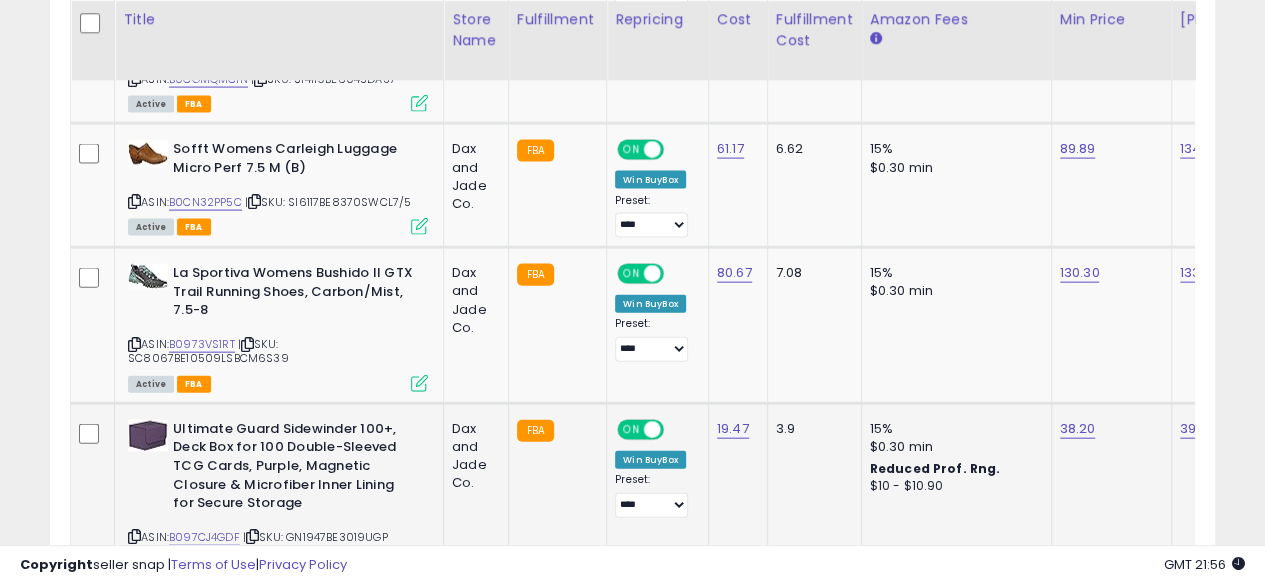 click on "Ultimate Guard Sidewinder 100+, Deck Box for 100 Double-Sleeved TCG Cards, Purple, Magnetic Closure & Microfiber Inner Lining for Secure Storage" at bounding box center [294, 469] 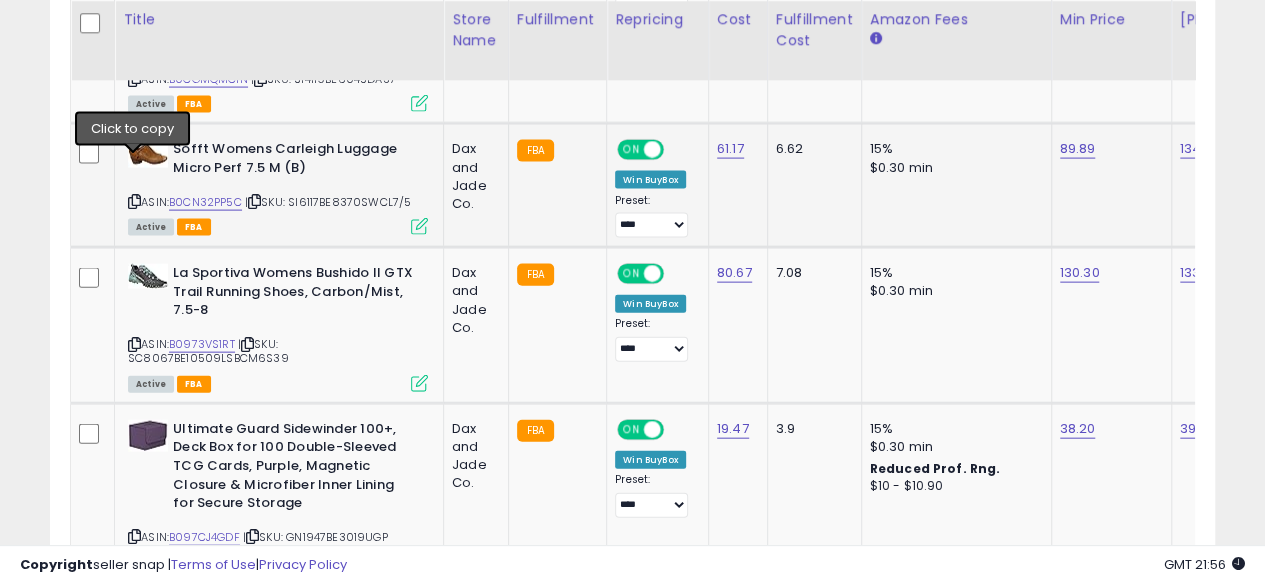 click at bounding box center (134, 201) 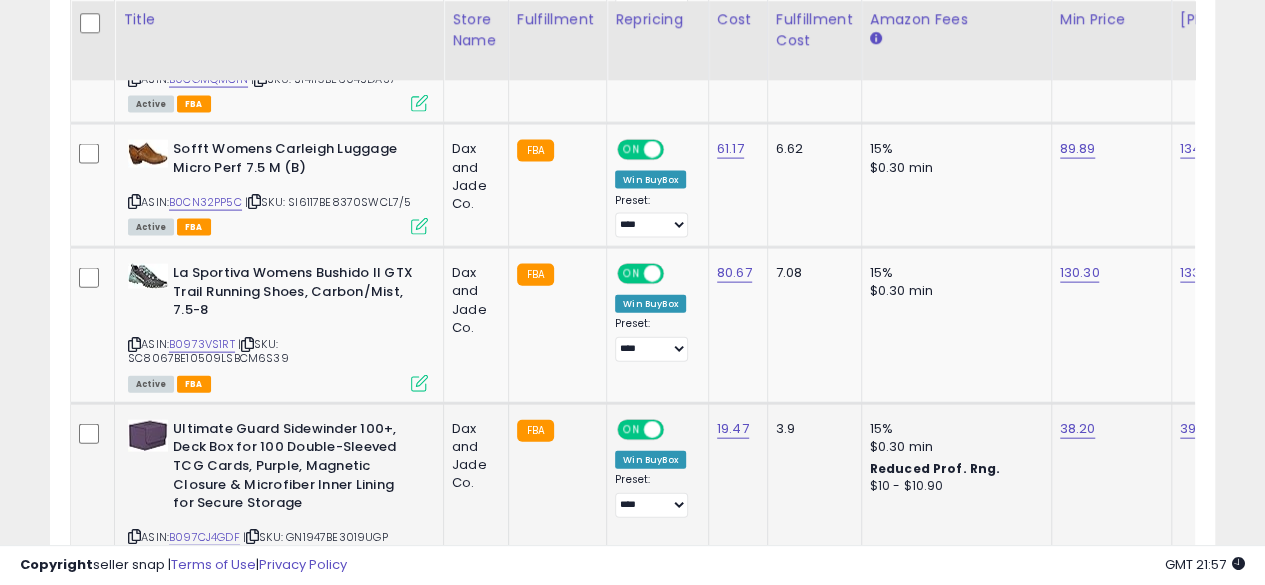 click on "15% $0.30 min Reduced Prof. Rng. $10 - $10.90" 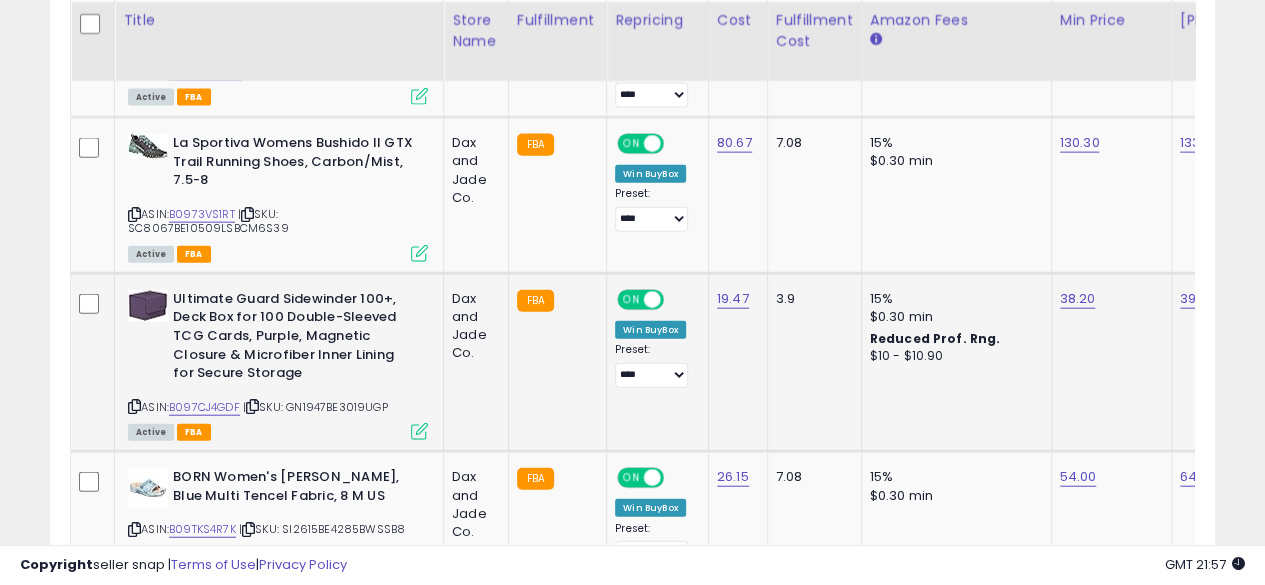 scroll, scrollTop: 2225, scrollLeft: 0, axis: vertical 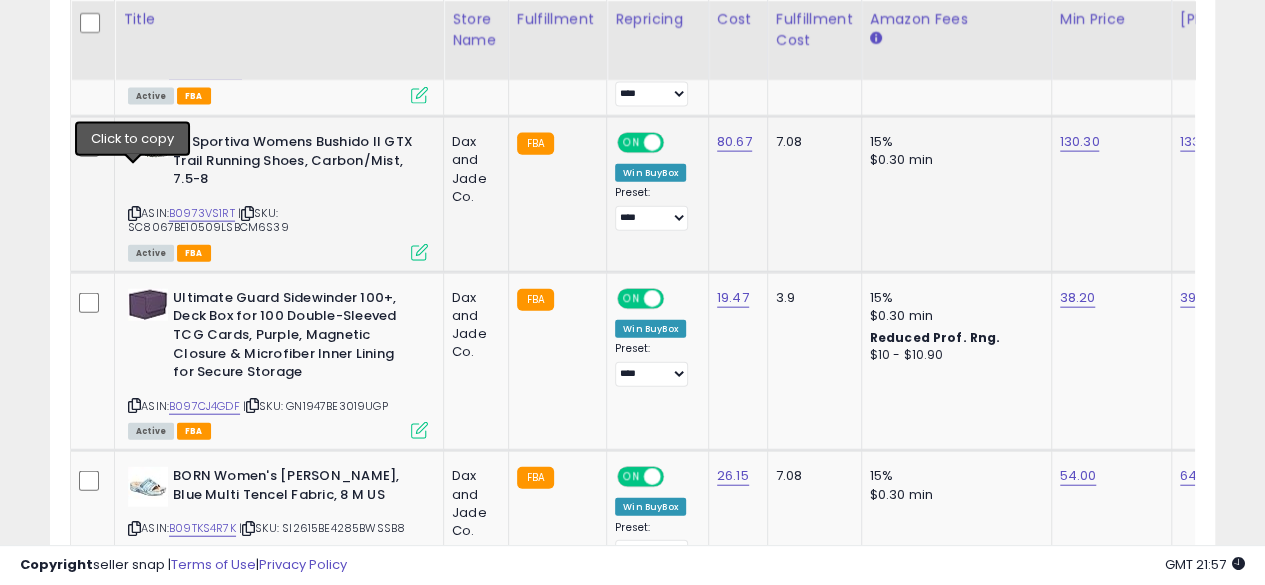 click at bounding box center [134, 213] 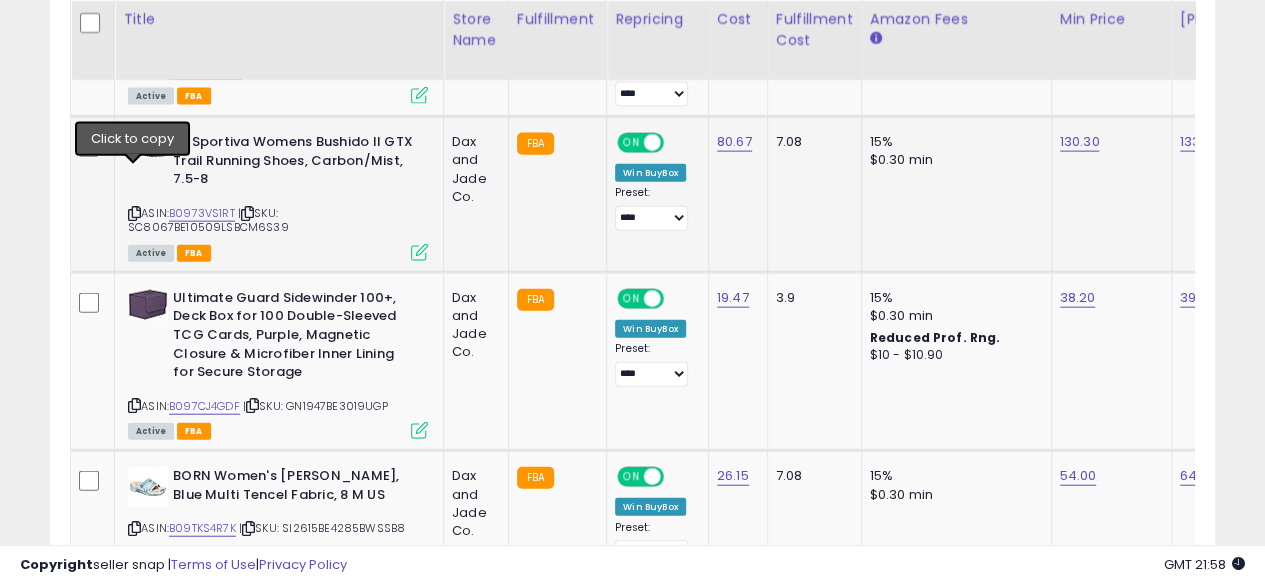 click at bounding box center (134, 213) 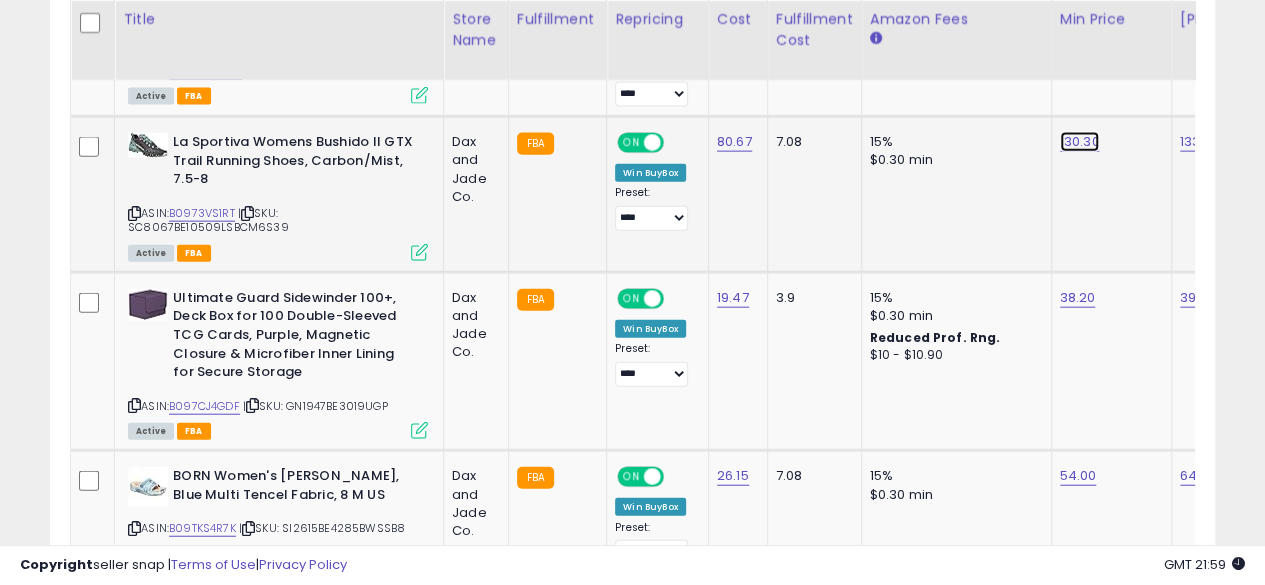 click on "130.30" at bounding box center (1074, -1151) 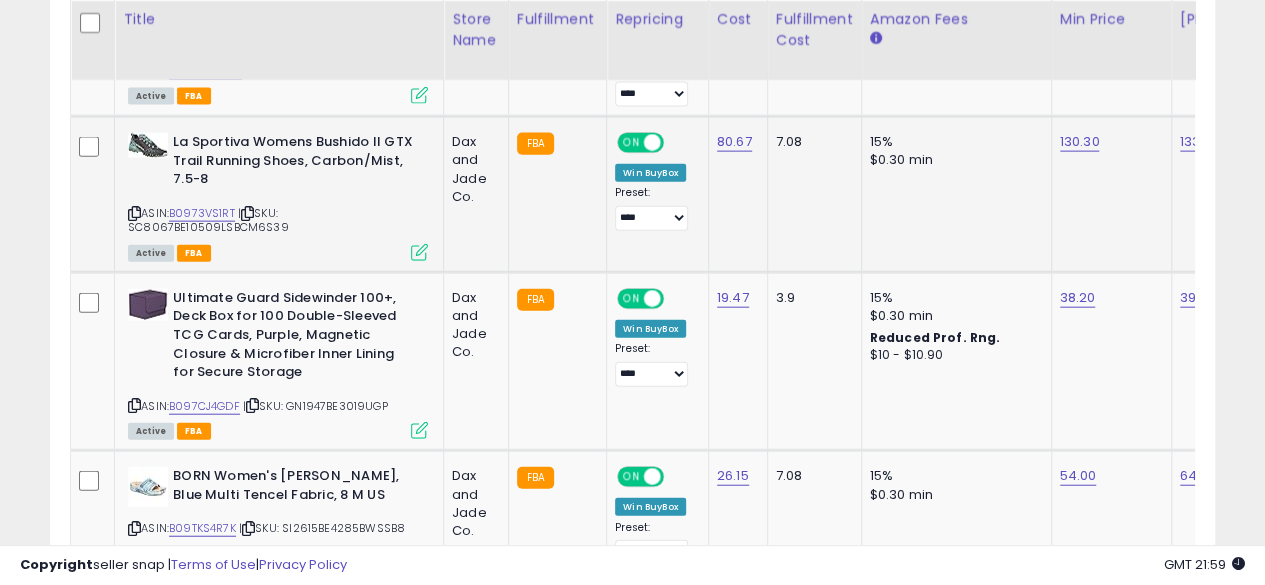 scroll, scrollTop: 0, scrollLeft: 76, axis: horizontal 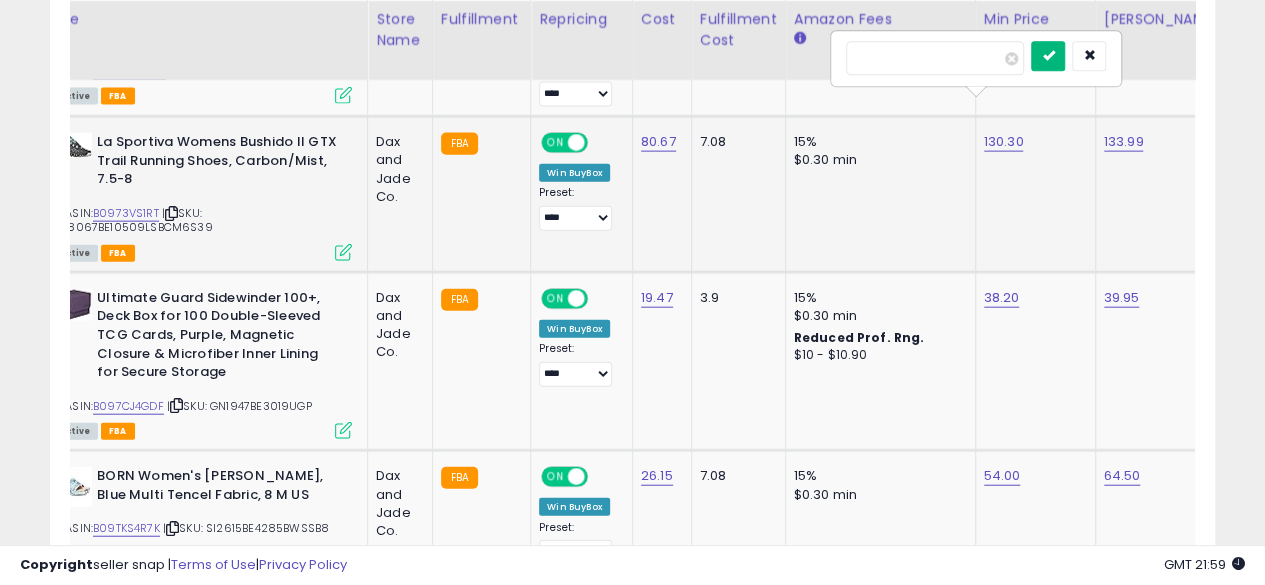 type on "******" 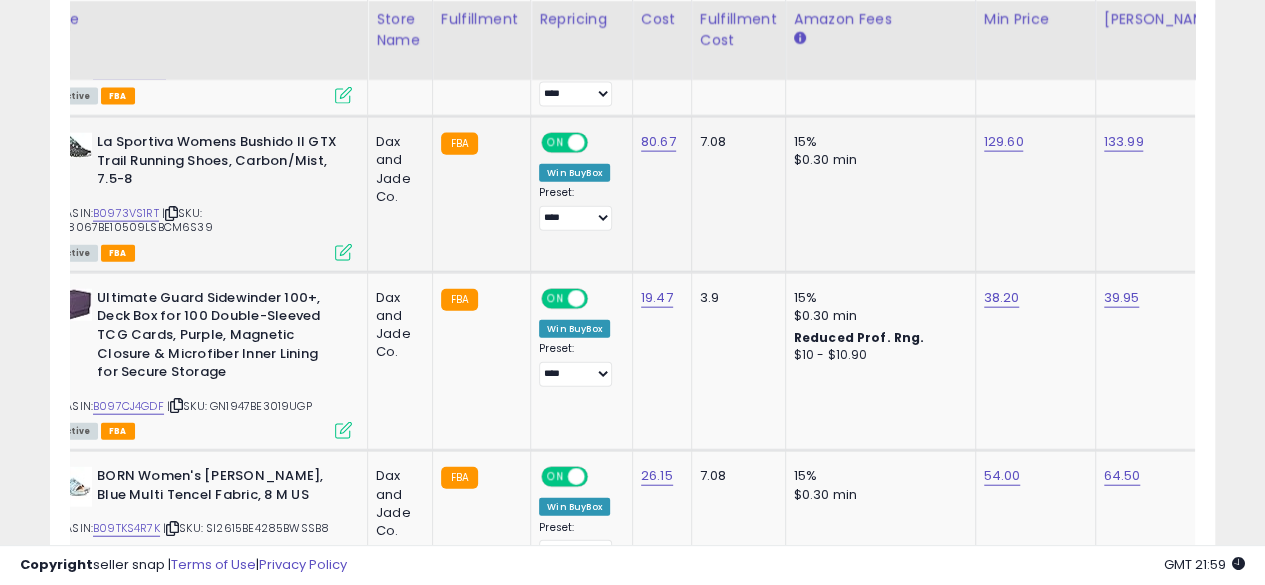 scroll, scrollTop: 0, scrollLeft: 0, axis: both 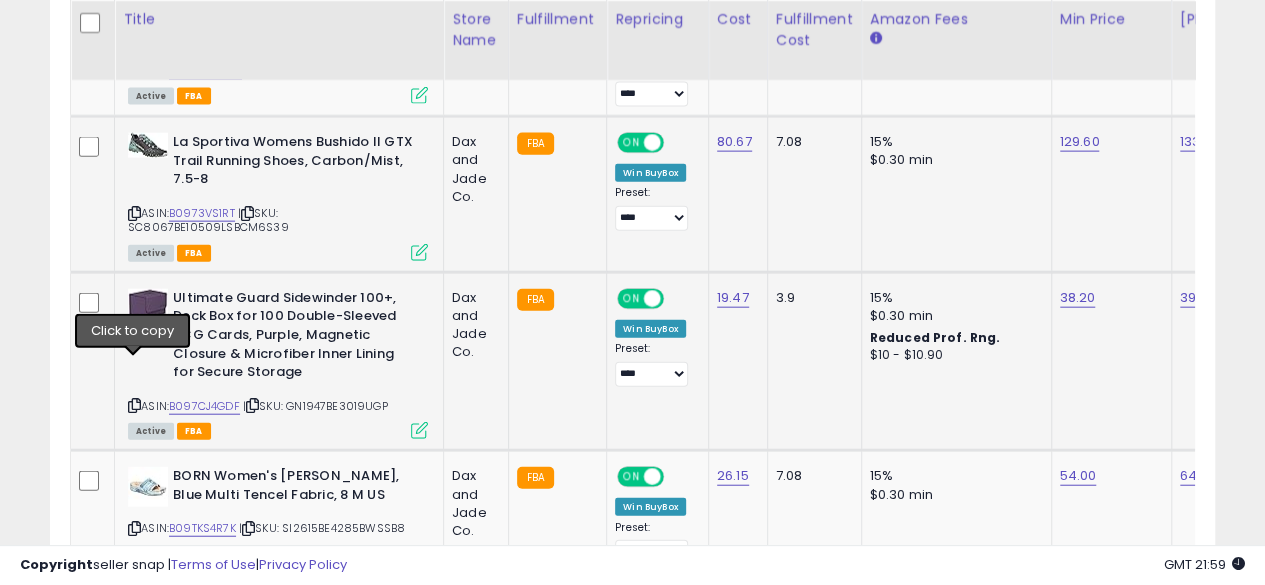 click at bounding box center (134, 405) 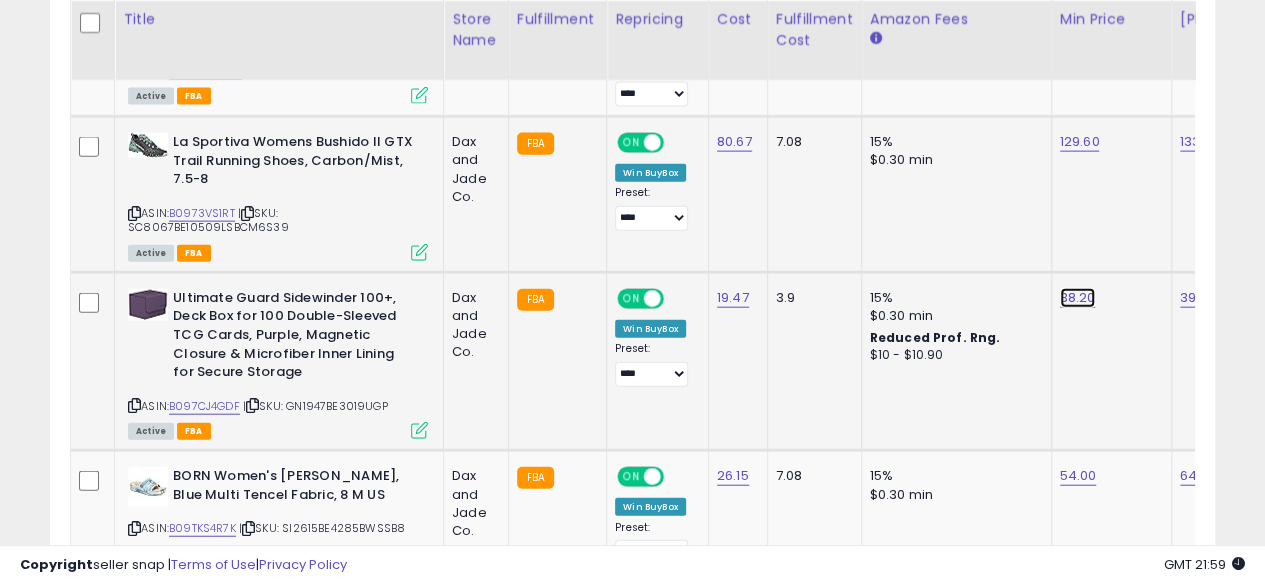 click on "38.20" at bounding box center (1074, -1151) 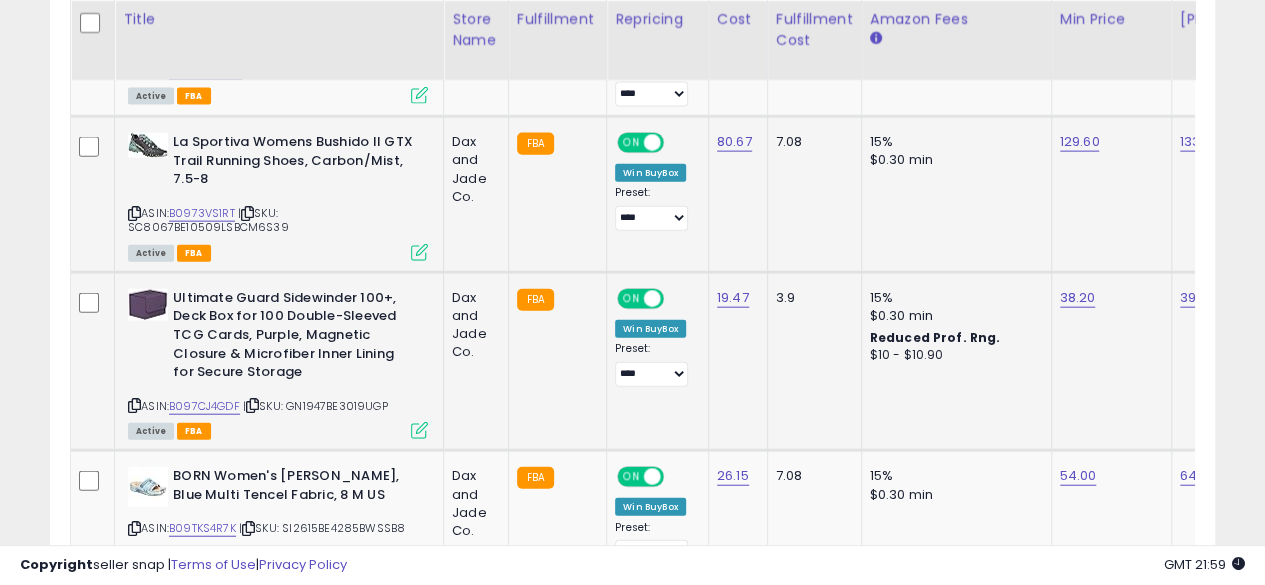 scroll, scrollTop: 0, scrollLeft: 74, axis: horizontal 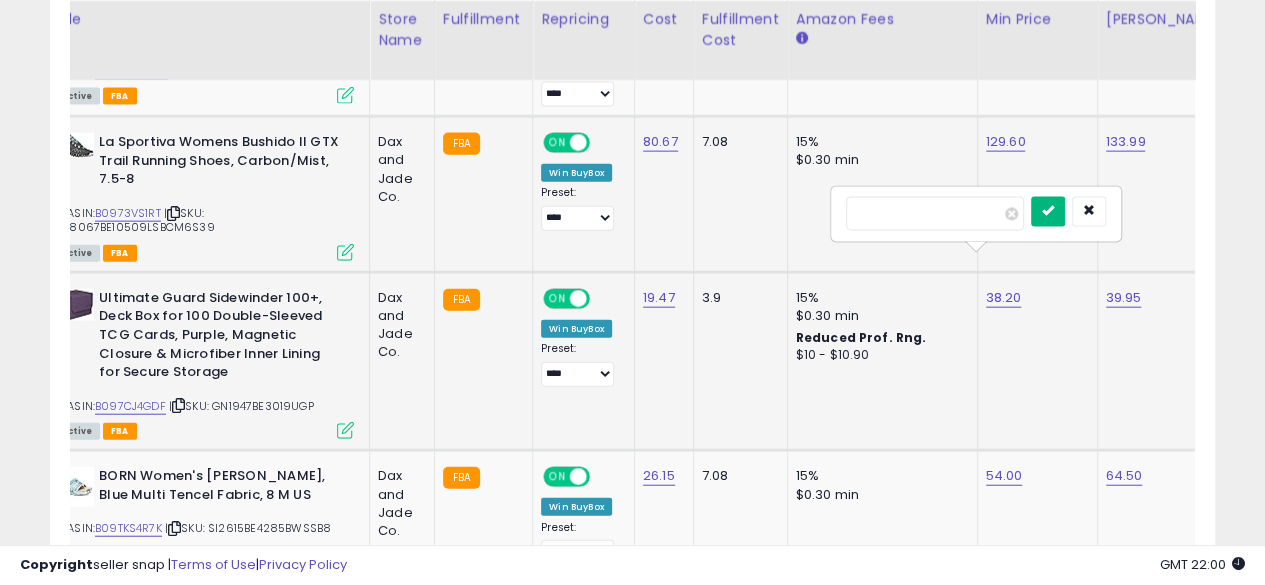 type on "*****" 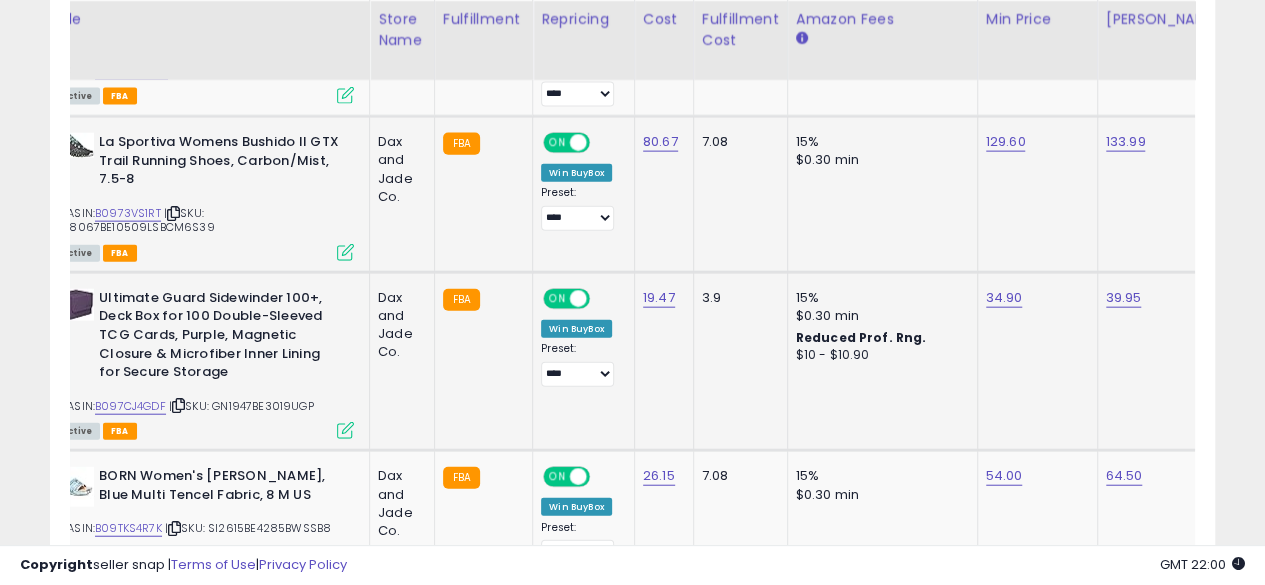 scroll, scrollTop: 0, scrollLeft: 0, axis: both 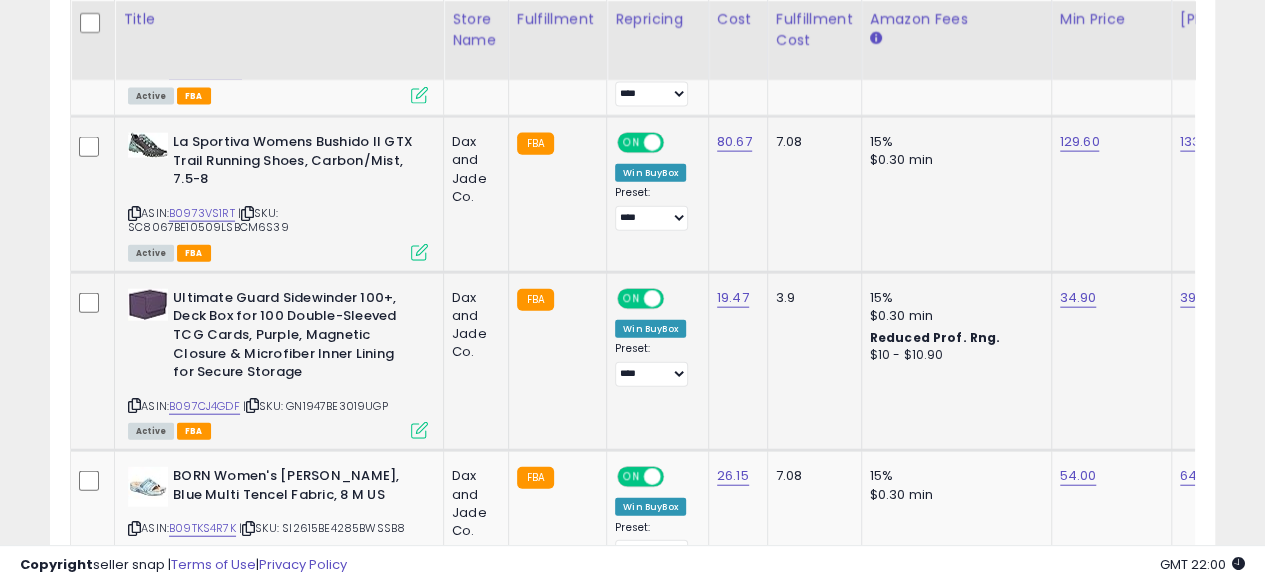drag, startPoint x: 1258, startPoint y: 353, endPoint x: 1258, endPoint y: 377, distance: 24 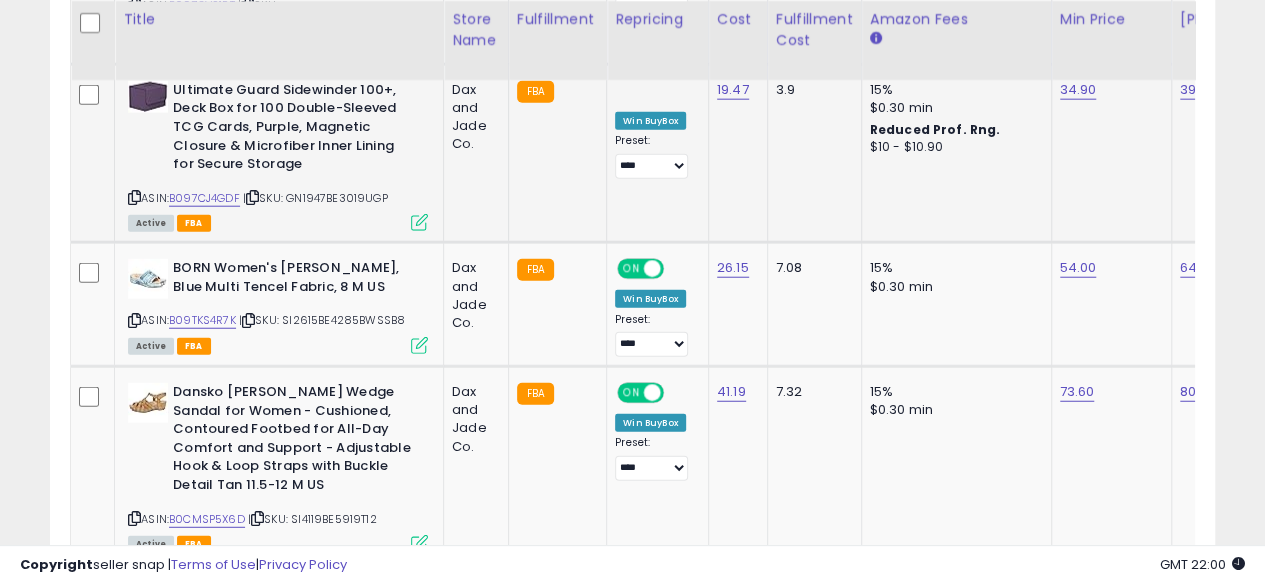 scroll, scrollTop: 2438, scrollLeft: 0, axis: vertical 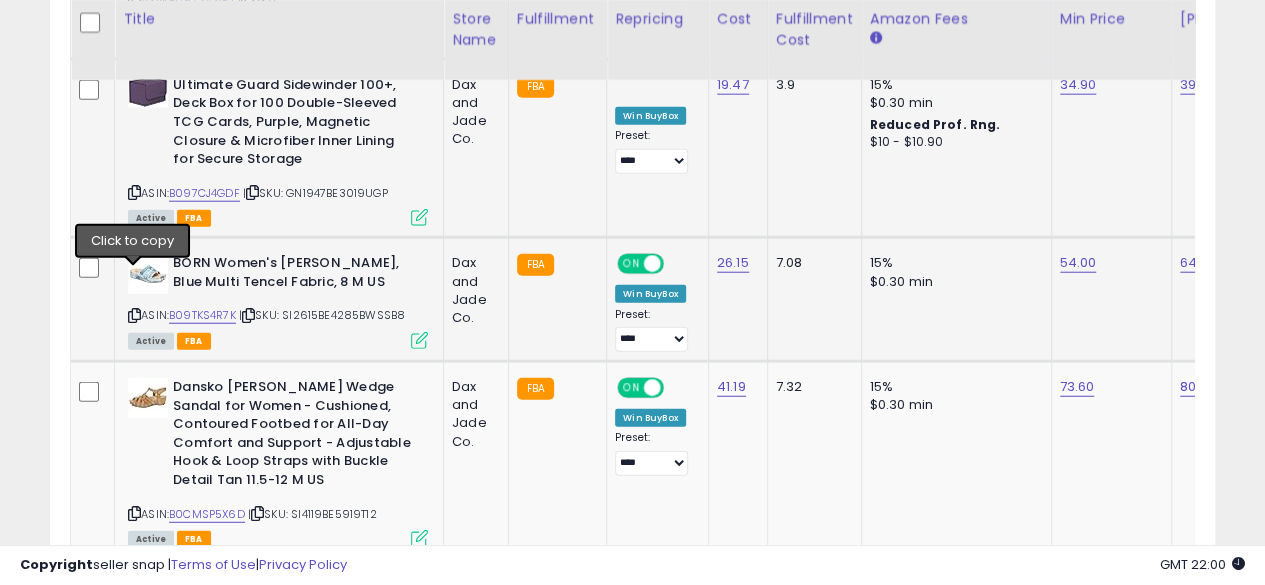 click at bounding box center (134, 315) 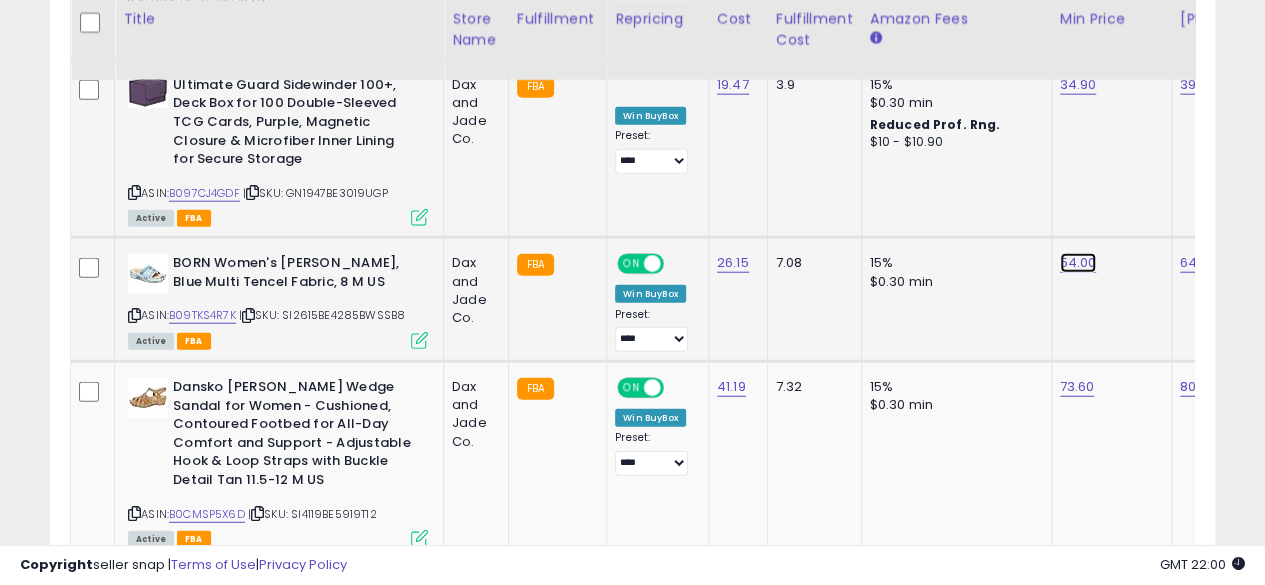 click on "54.00" at bounding box center [1074, -1364] 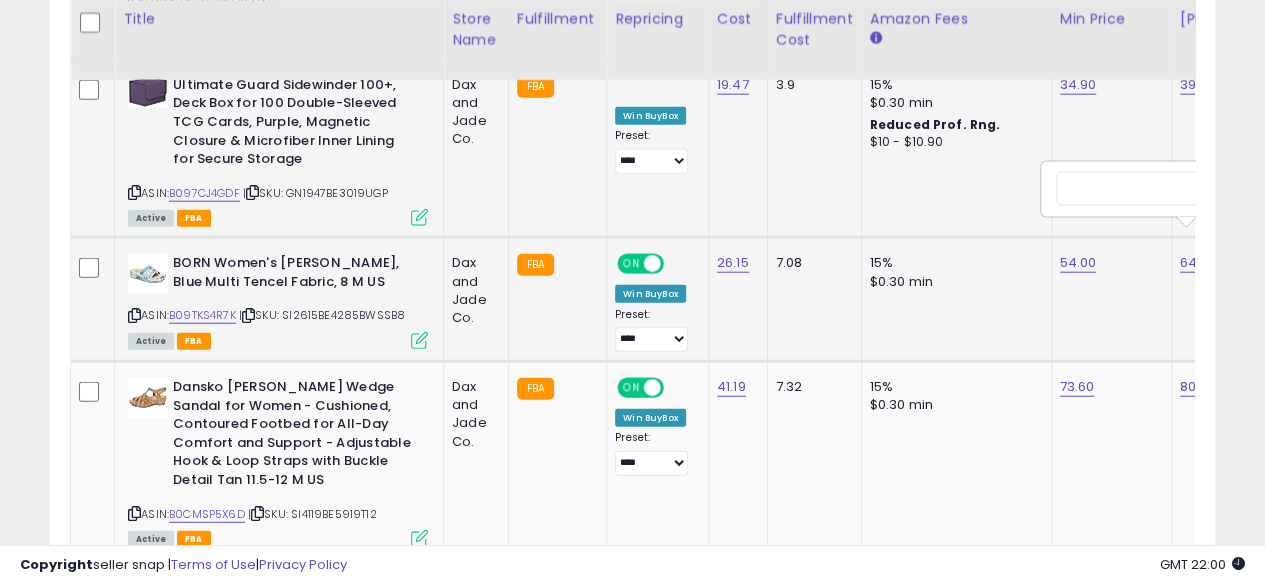 scroll, scrollTop: 0, scrollLeft: 74, axis: horizontal 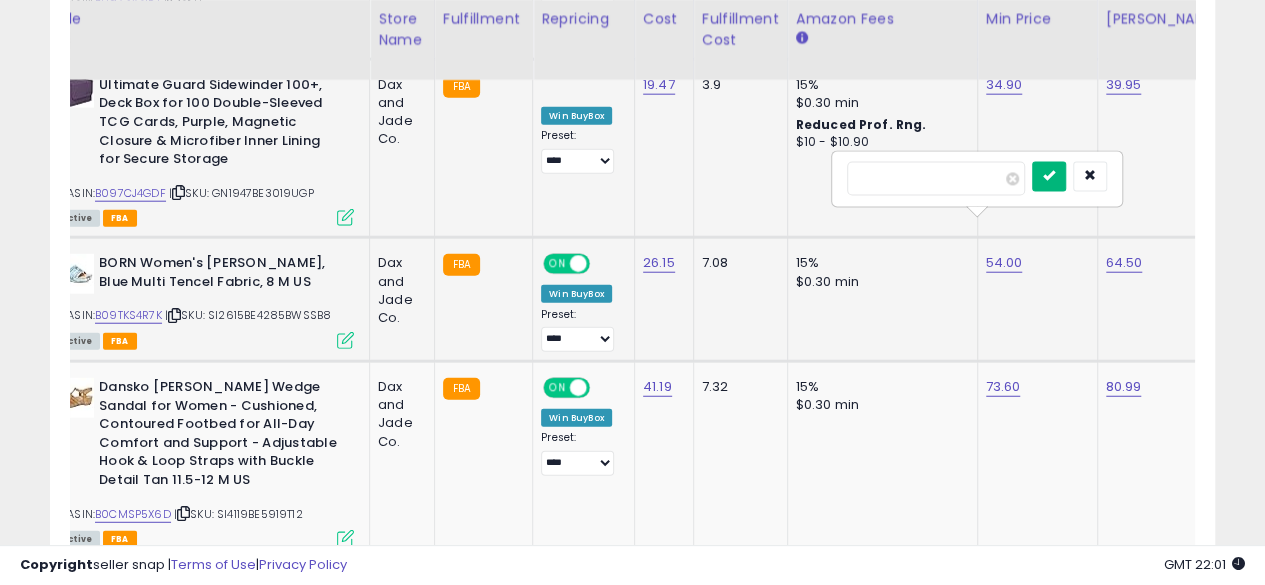 type on "*****" 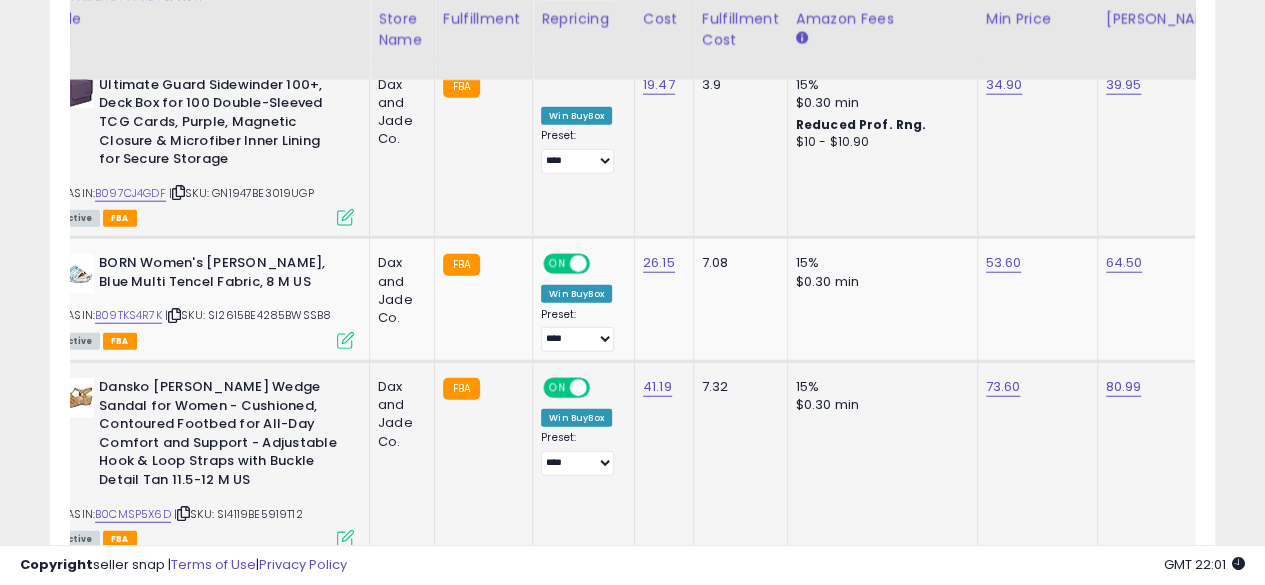 click on "15% $0.30 min" 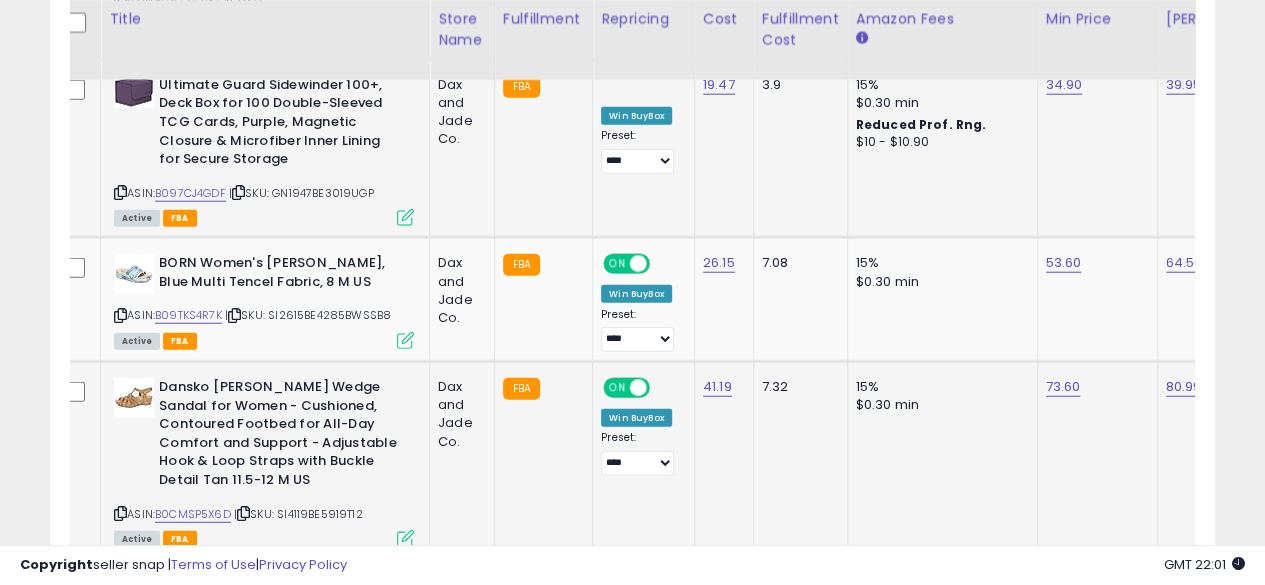 scroll, scrollTop: 0, scrollLeft: 0, axis: both 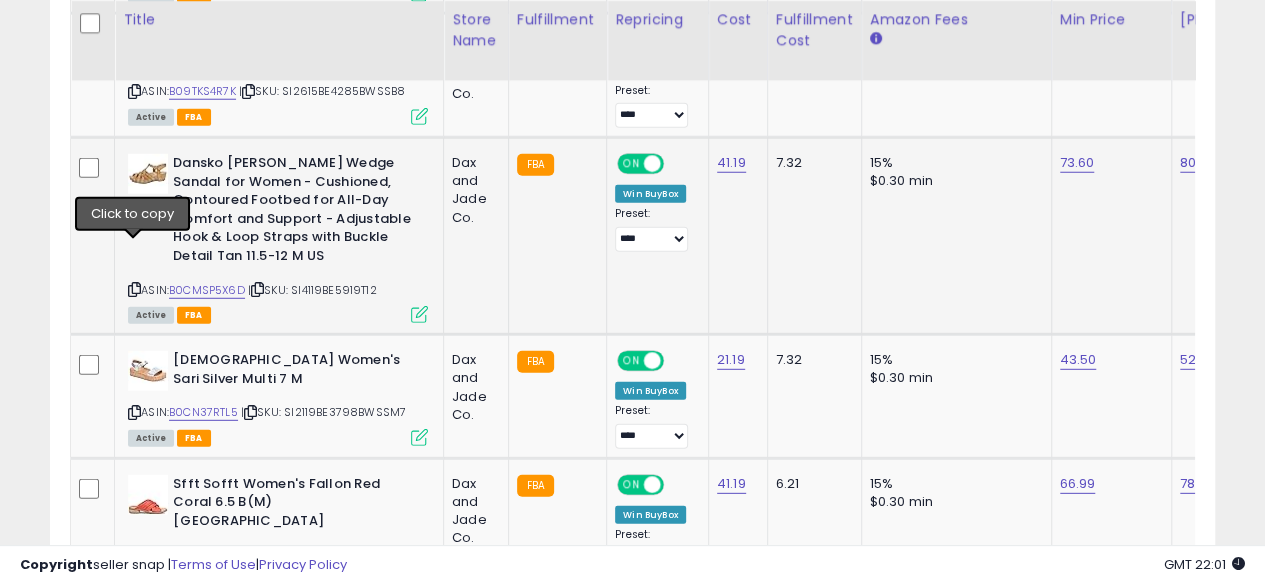 click at bounding box center (134, 289) 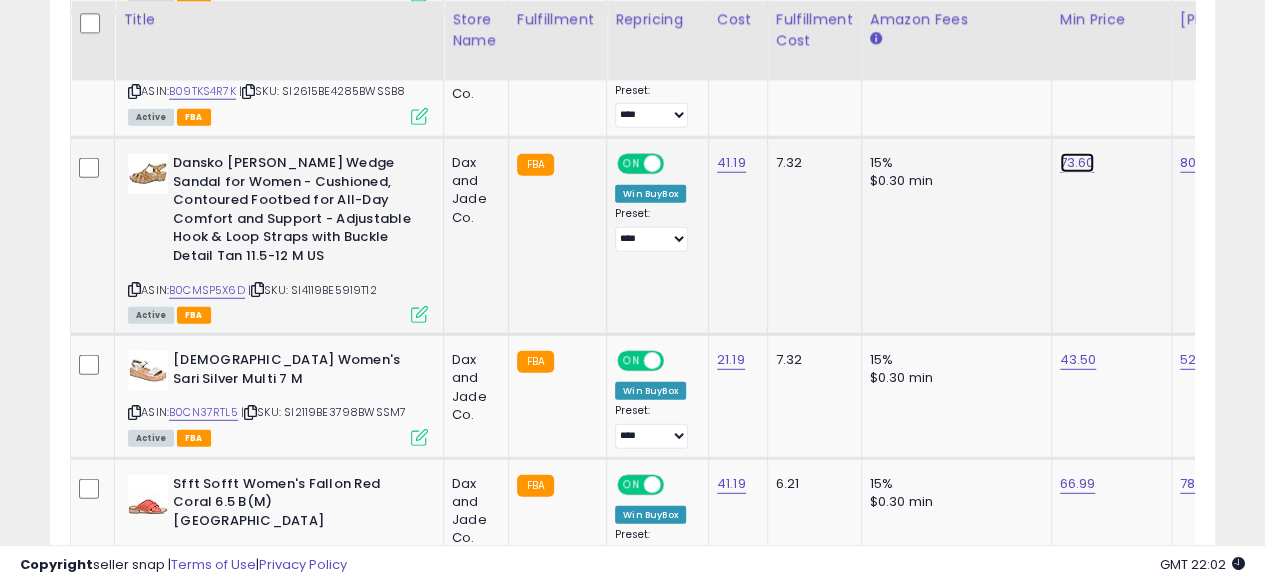 click on "73.60" at bounding box center (1074, -1588) 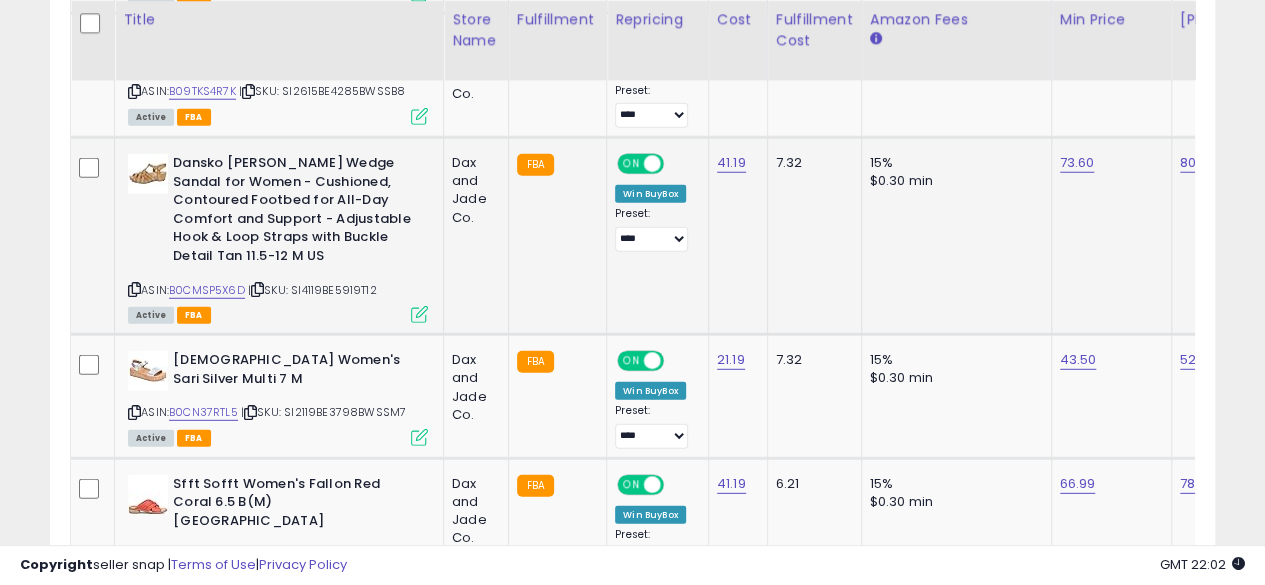 scroll, scrollTop: 0, scrollLeft: 74, axis: horizontal 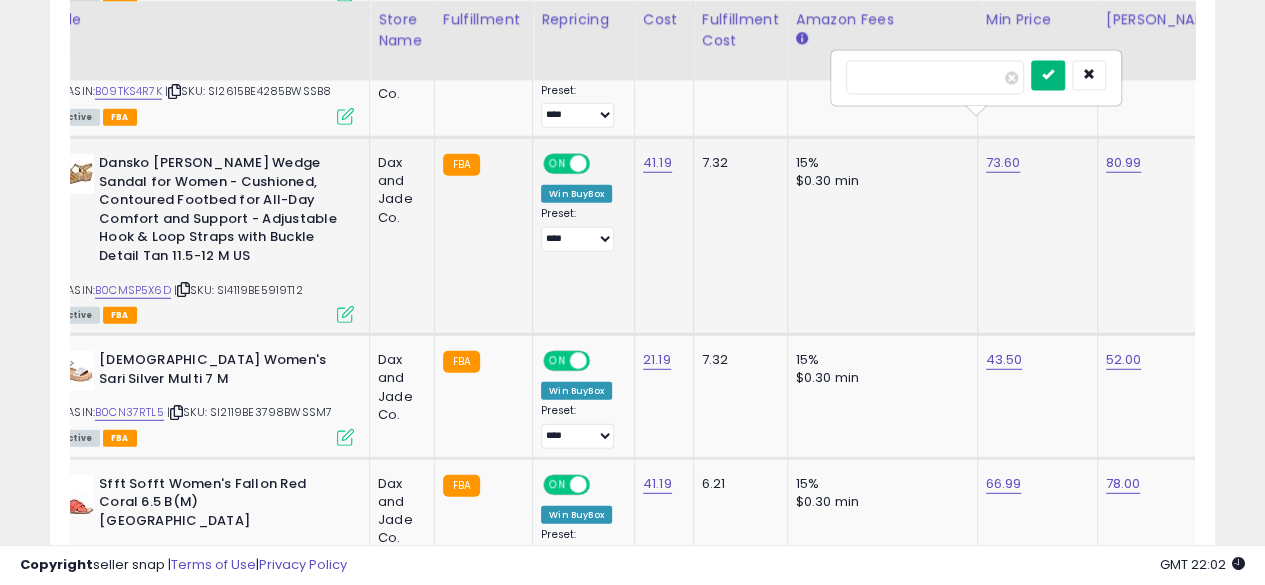 type on "*****" 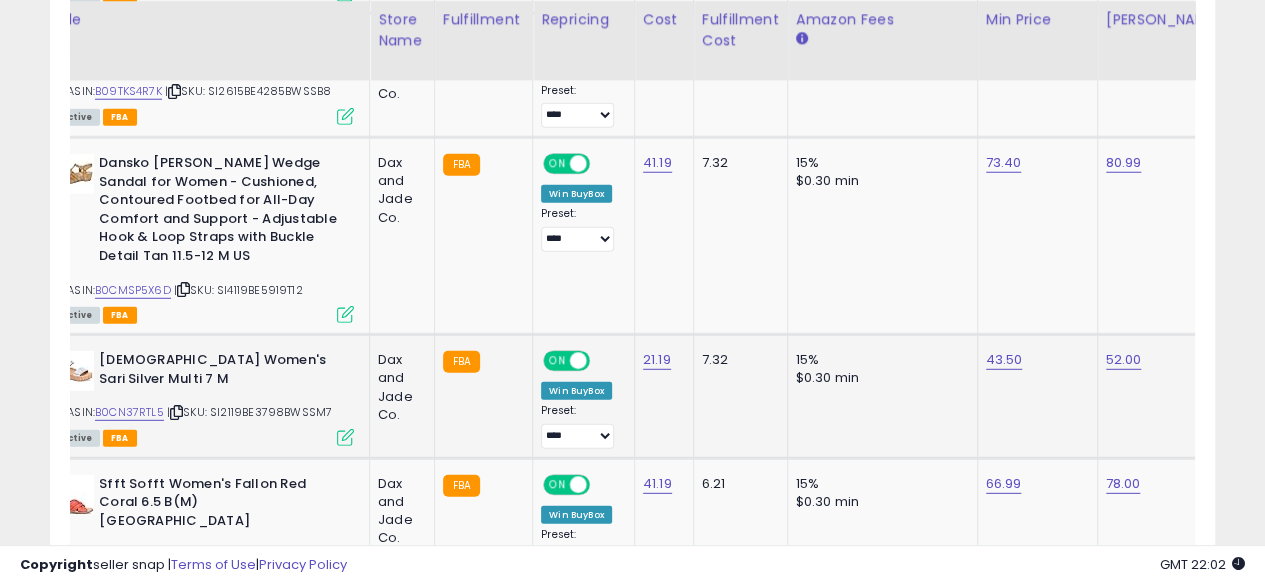 click on "7.32" 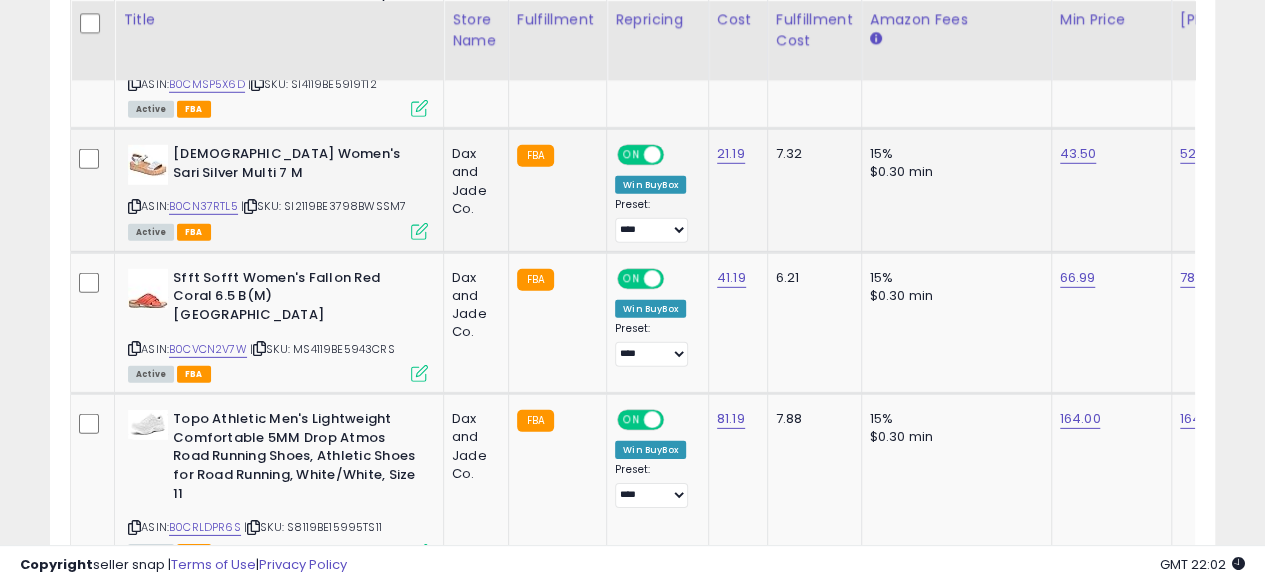 scroll, scrollTop: 2868, scrollLeft: 0, axis: vertical 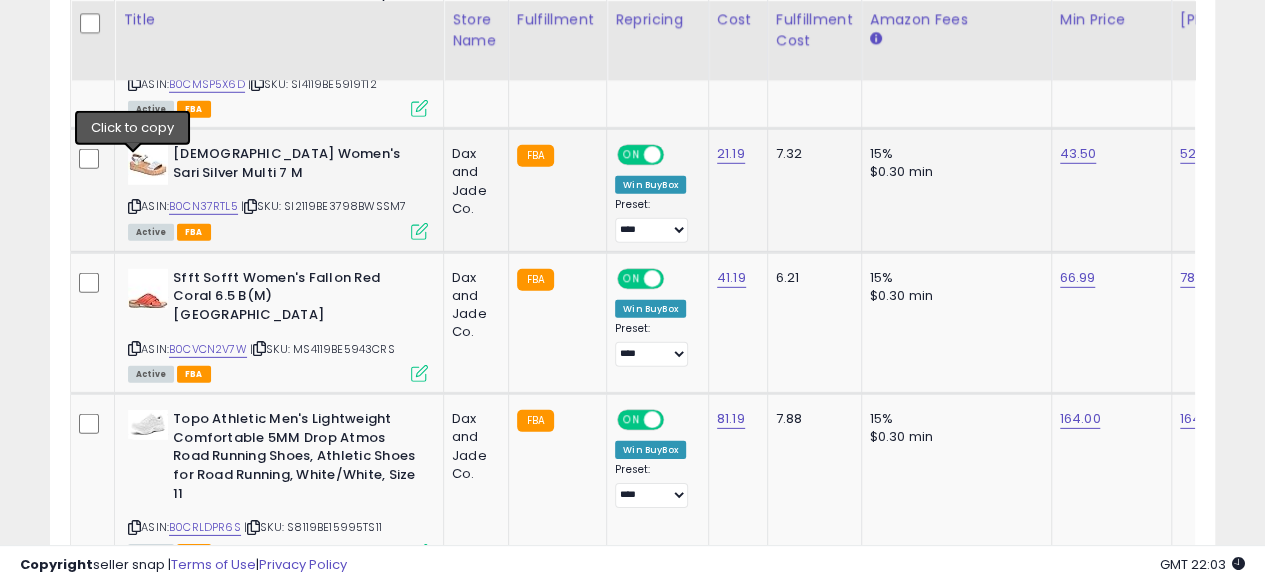click at bounding box center [134, 206] 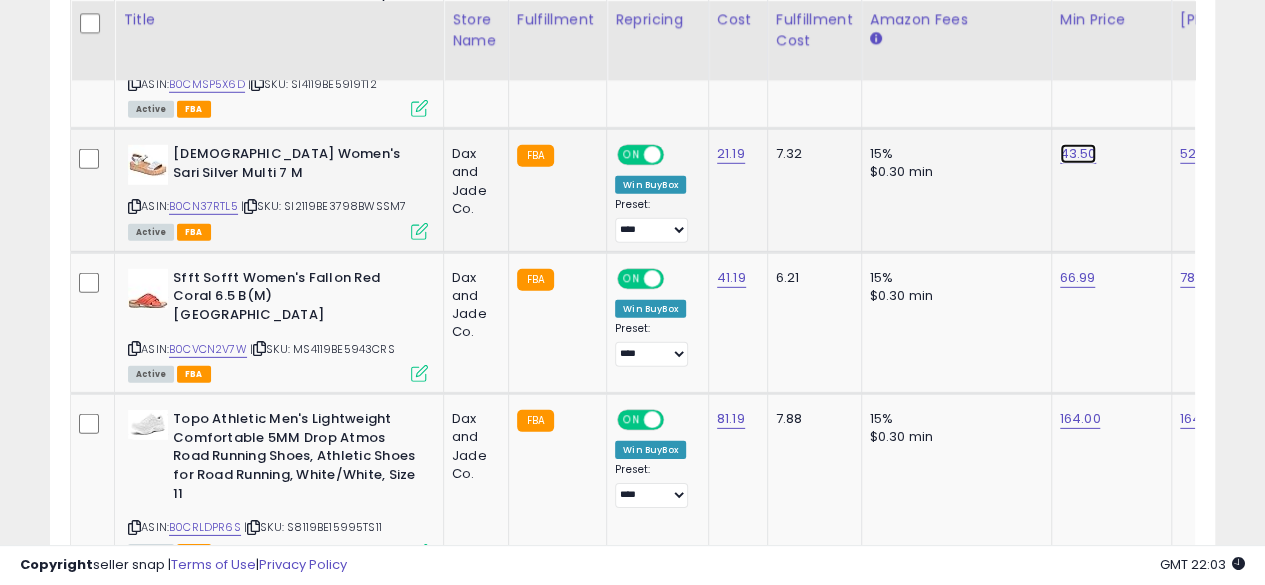 click on "43.50" at bounding box center [1074, -1794] 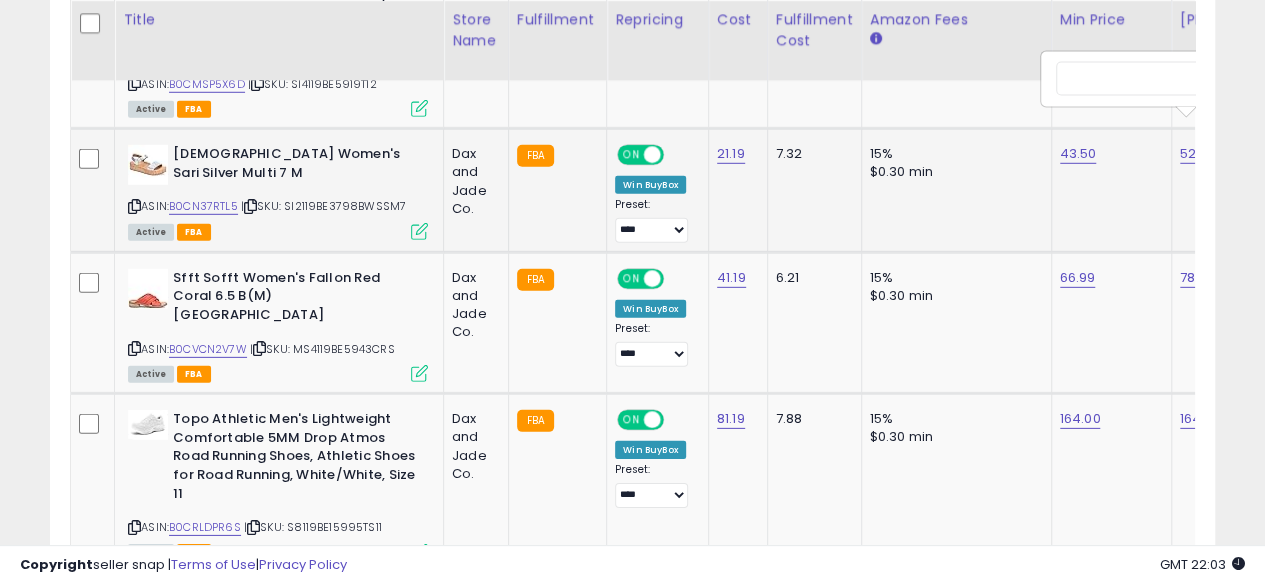 scroll, scrollTop: 0, scrollLeft: 74, axis: horizontal 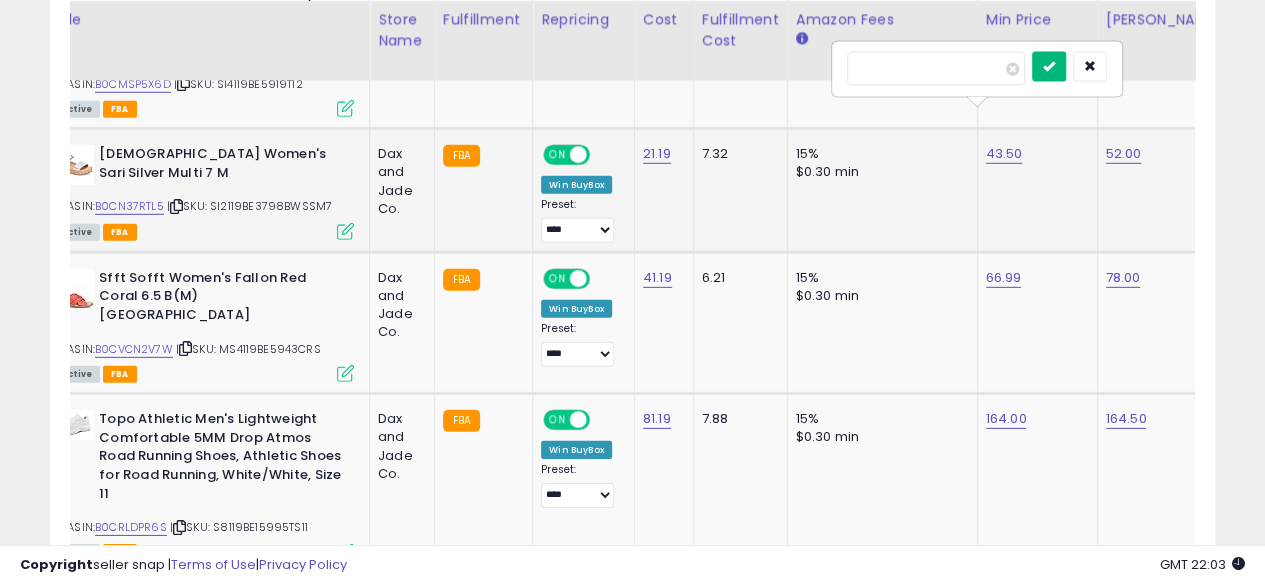 type on "*****" 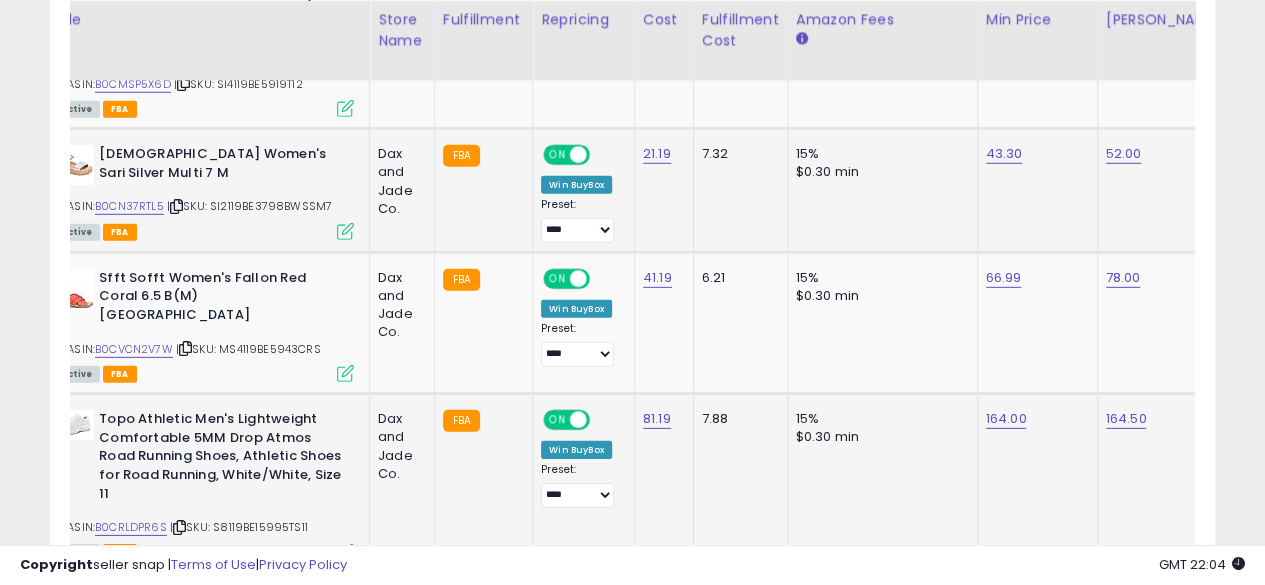 click on "15% $0.30 min" 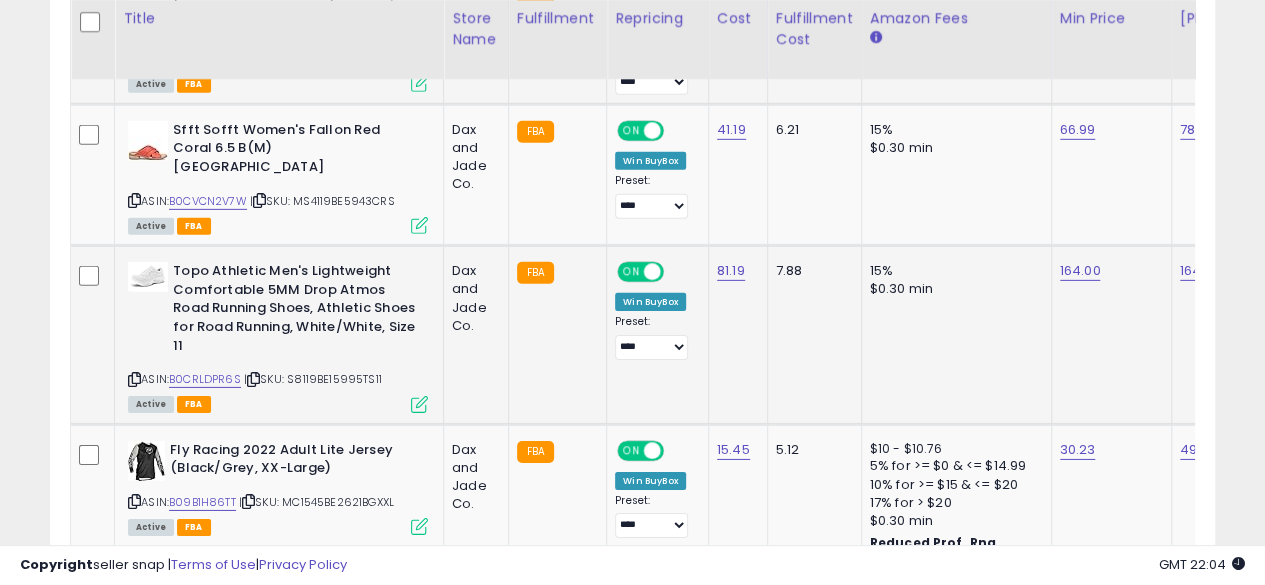 scroll, scrollTop: 3014, scrollLeft: 0, axis: vertical 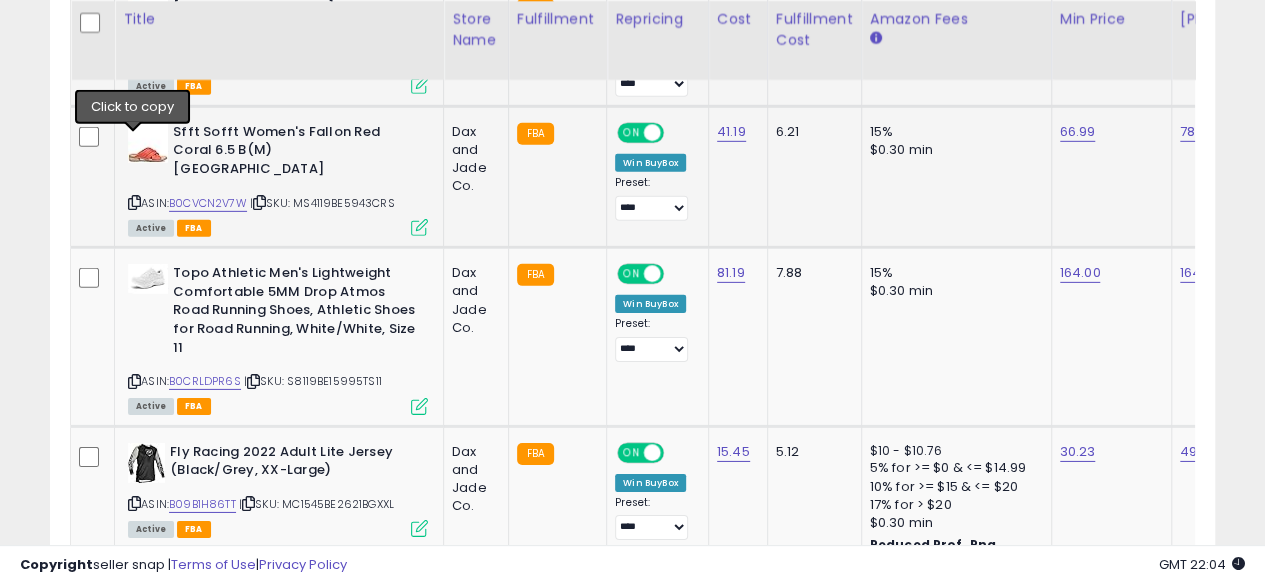 click at bounding box center [134, 202] 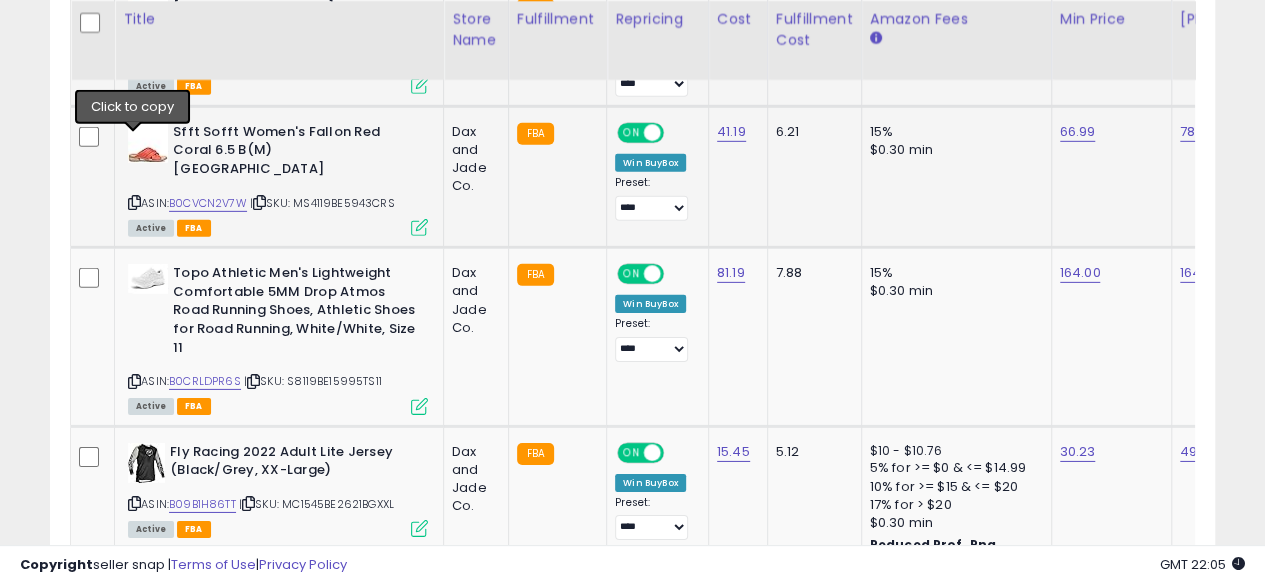 click at bounding box center [134, 202] 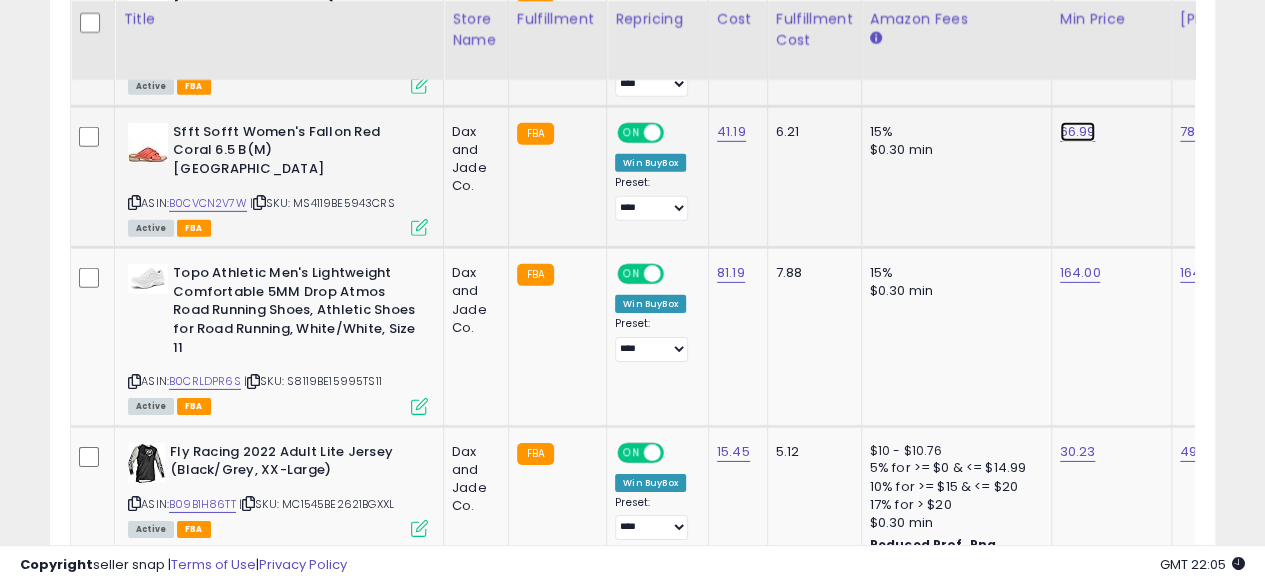 click on "66.99" at bounding box center (1074, -1940) 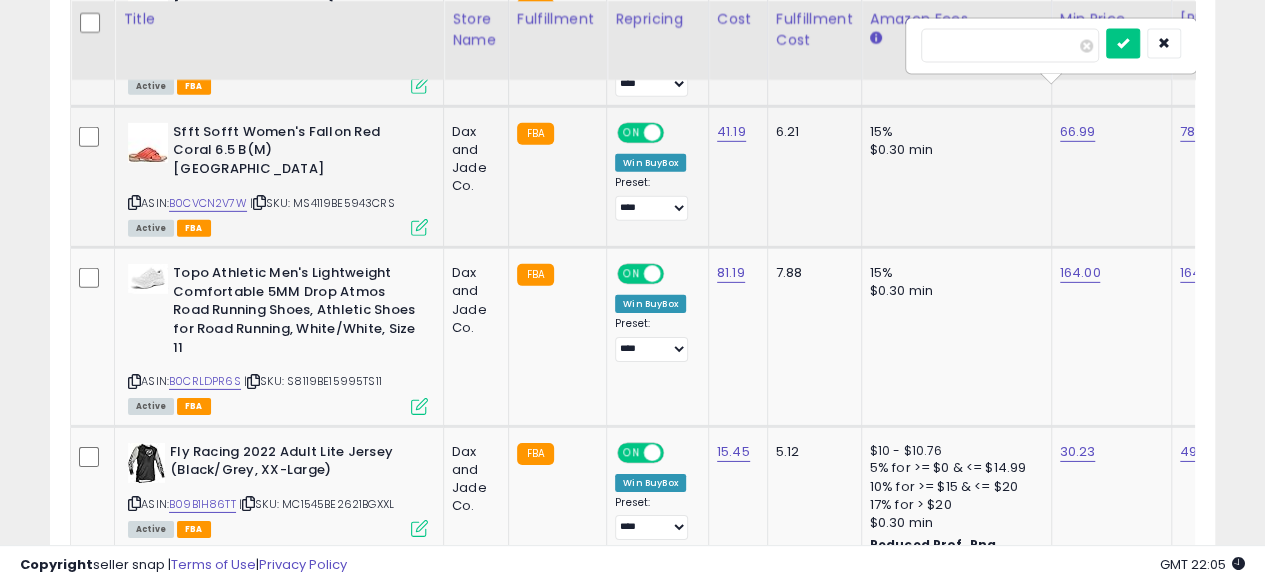 scroll, scrollTop: 0, scrollLeft: 74, axis: horizontal 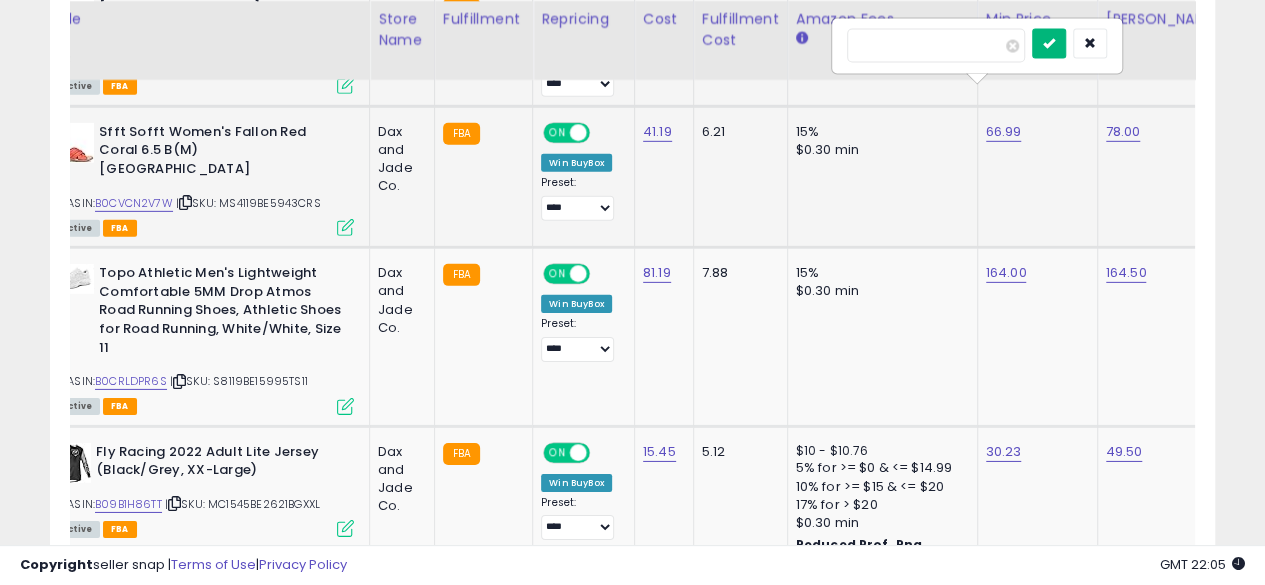 type on "*****" 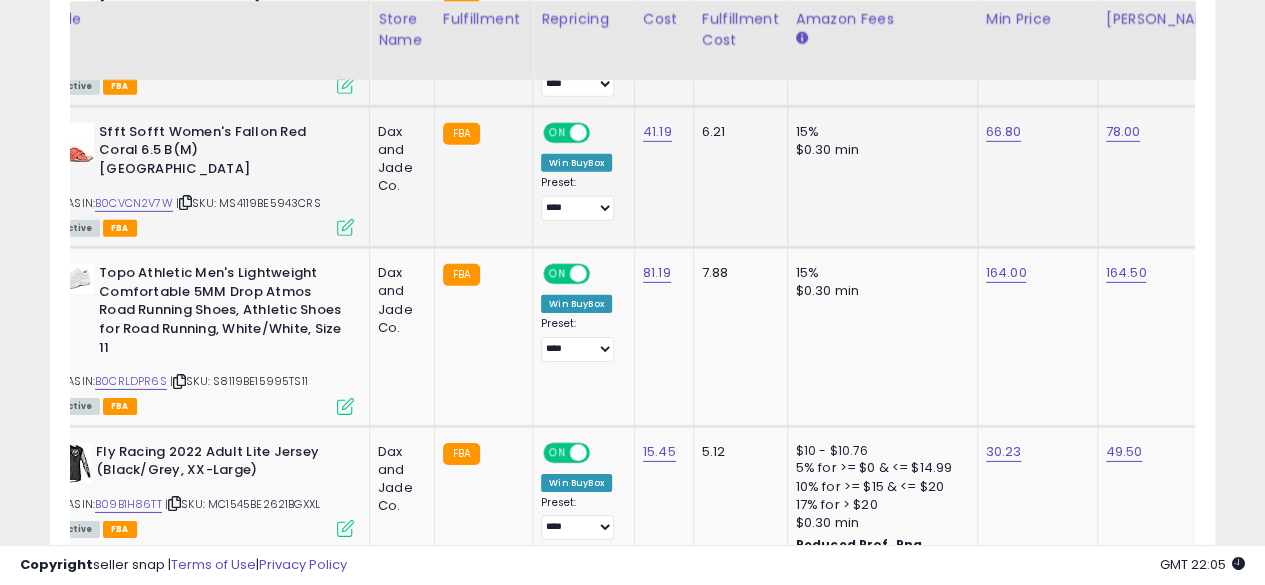 scroll, scrollTop: 0, scrollLeft: 0, axis: both 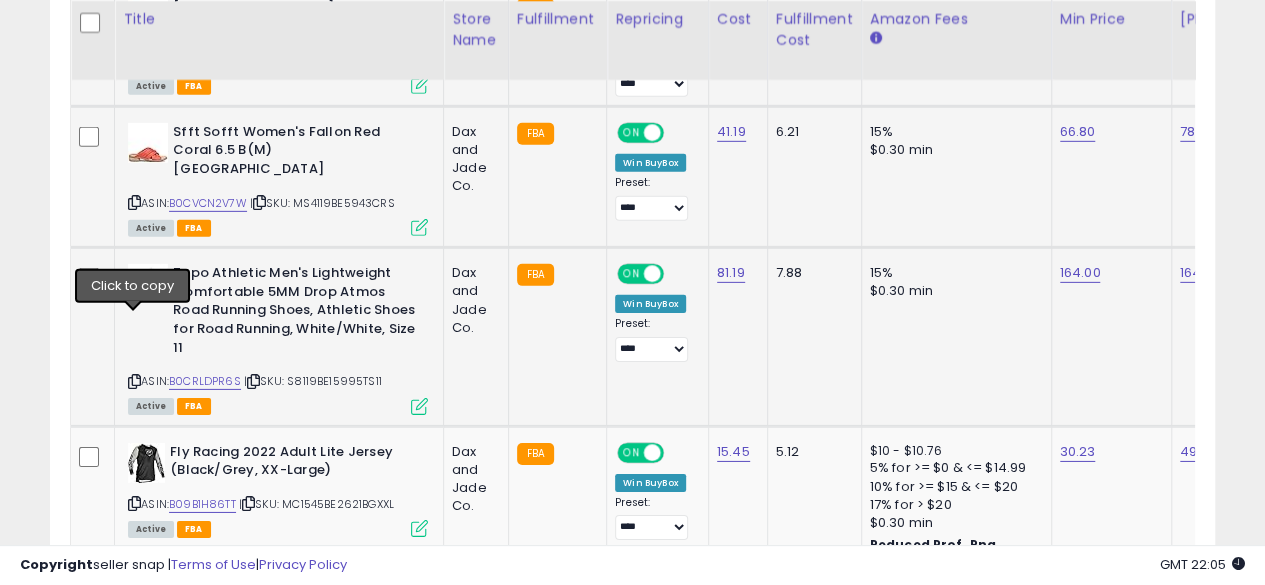click at bounding box center [134, 381] 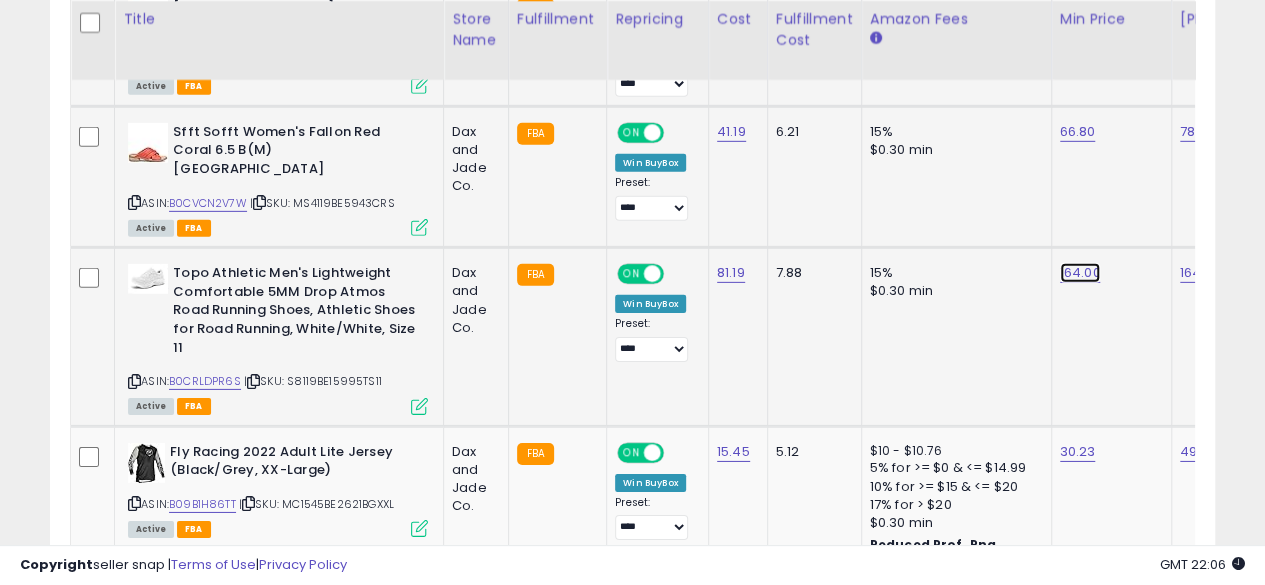 click on "164.00" at bounding box center (1074, -1940) 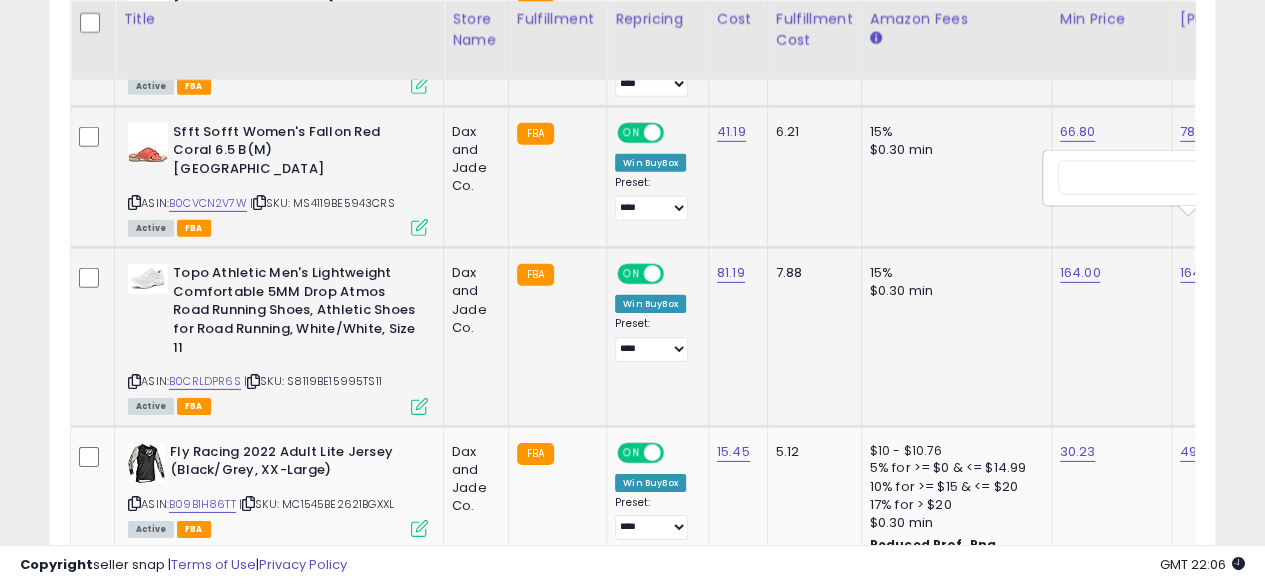 scroll, scrollTop: 0, scrollLeft: 76, axis: horizontal 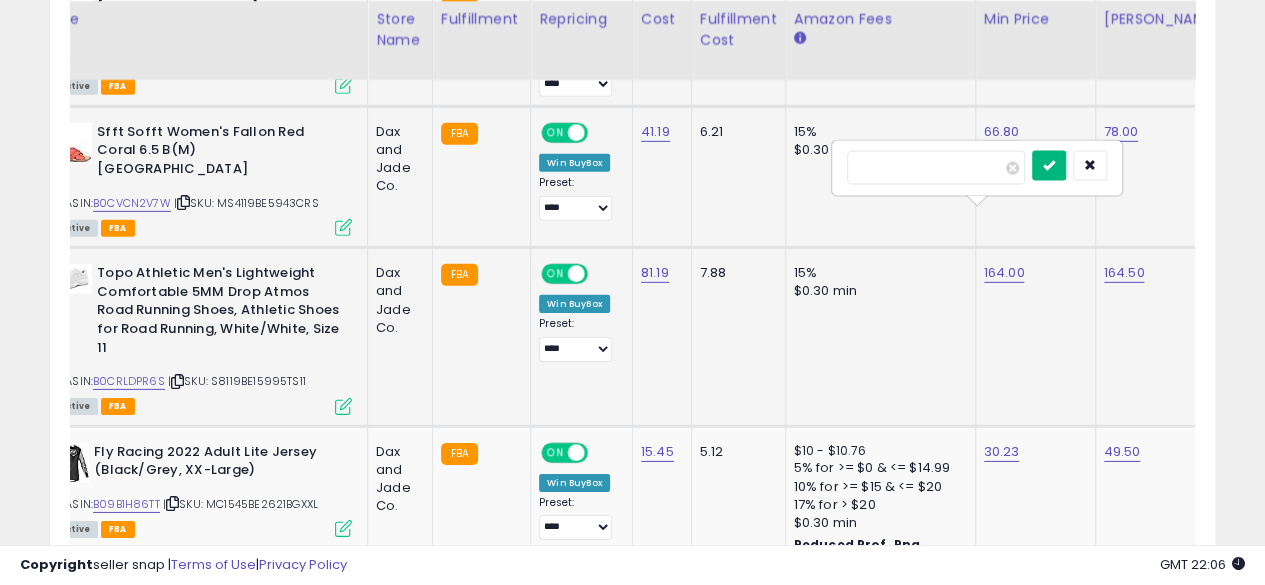 type on "******" 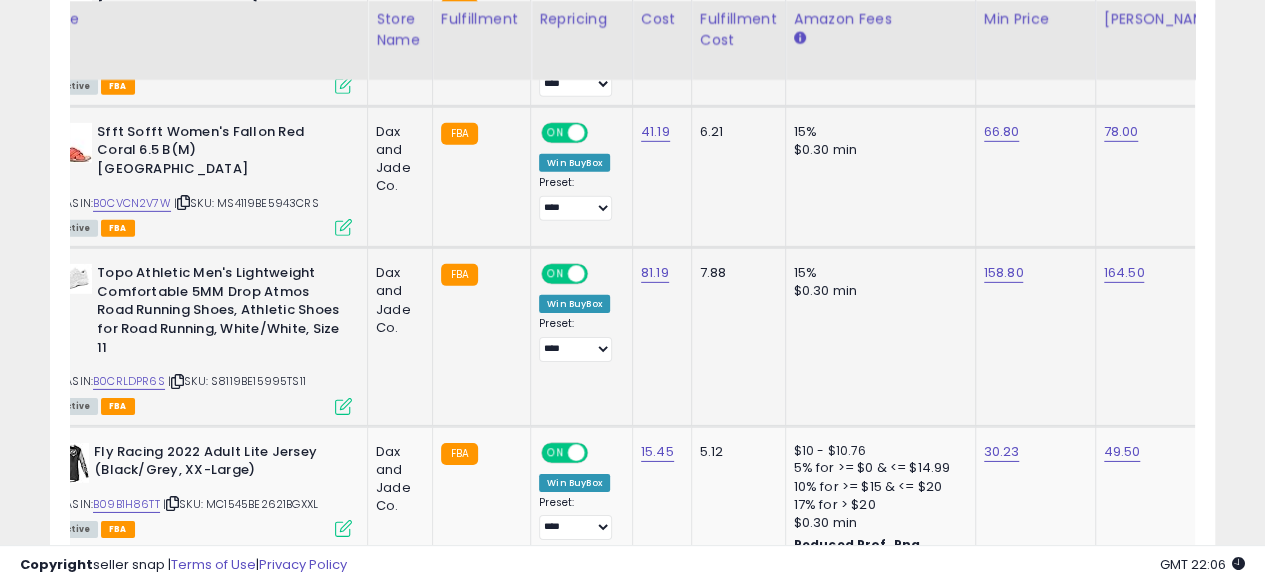 scroll, scrollTop: 0, scrollLeft: 0, axis: both 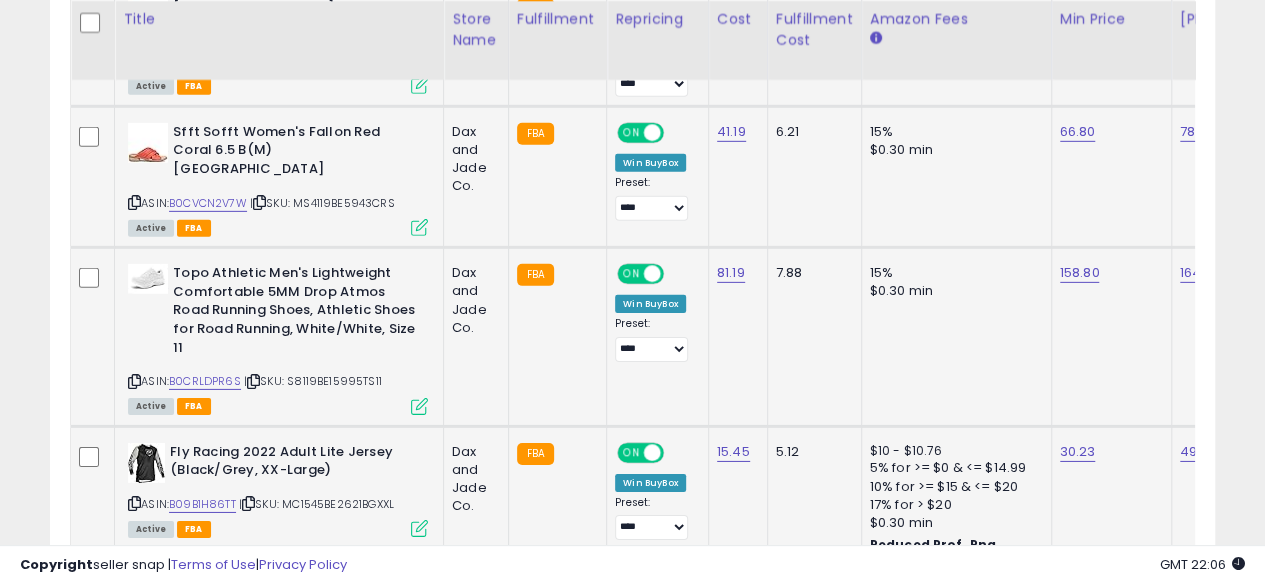 click on "5.12" 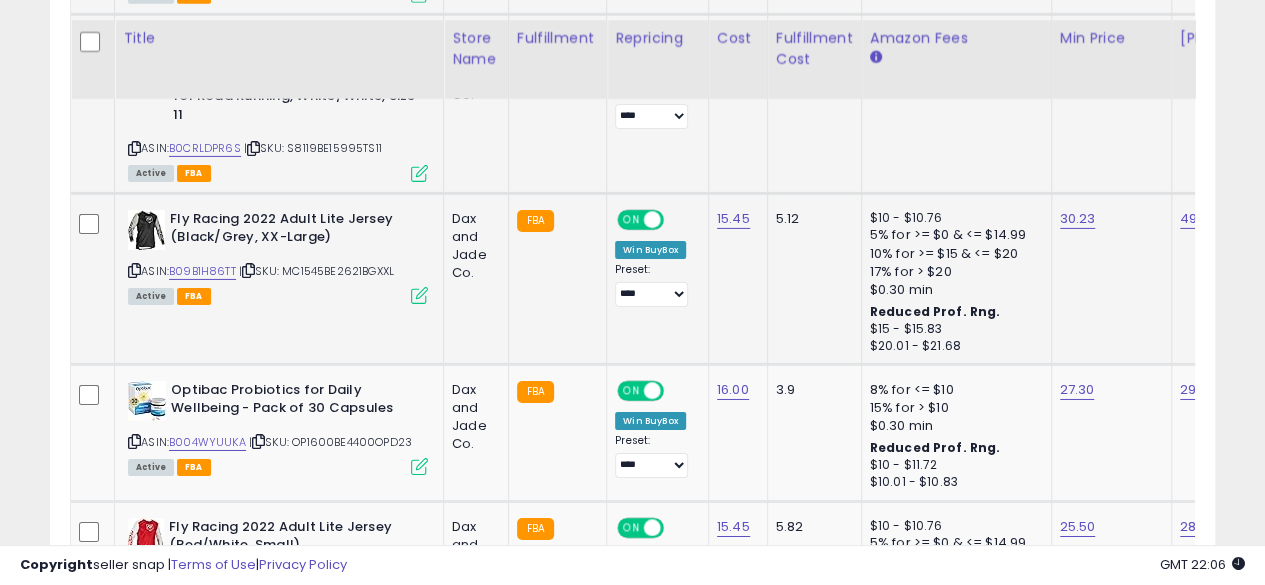 scroll, scrollTop: 3276, scrollLeft: 0, axis: vertical 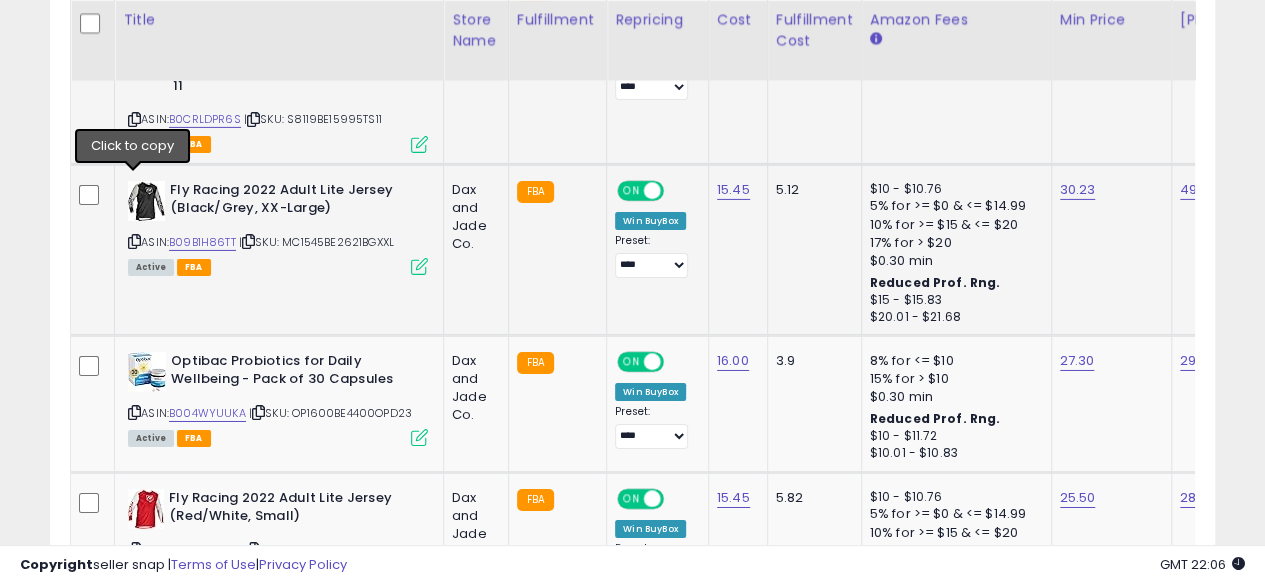 click at bounding box center (134, 241) 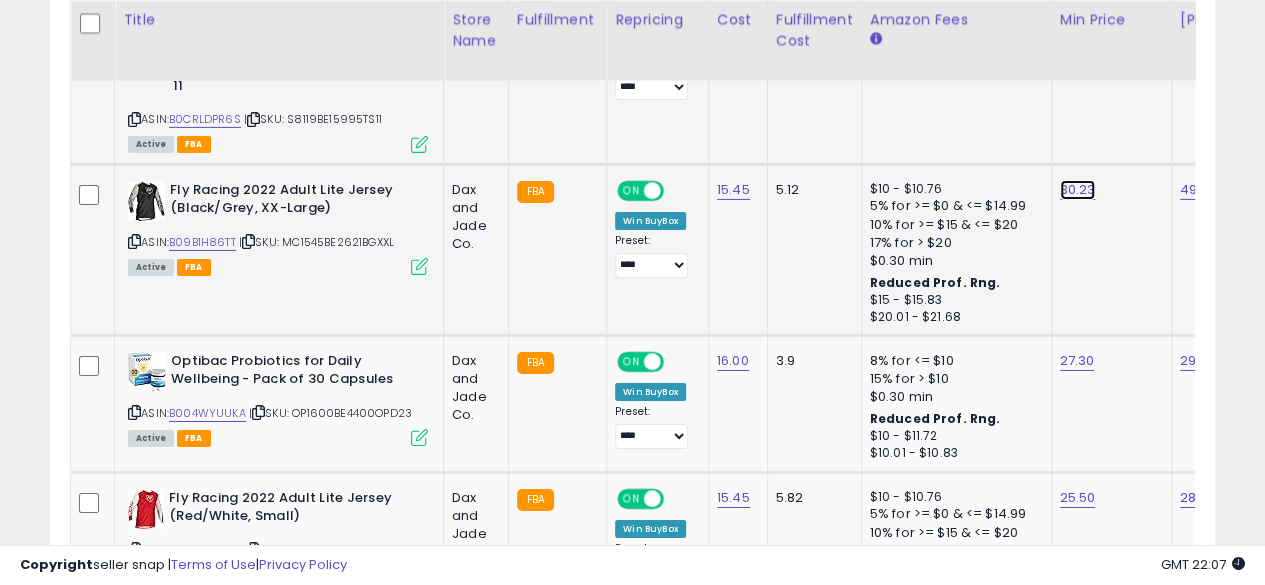 click on "30.23" at bounding box center (1074, -2202) 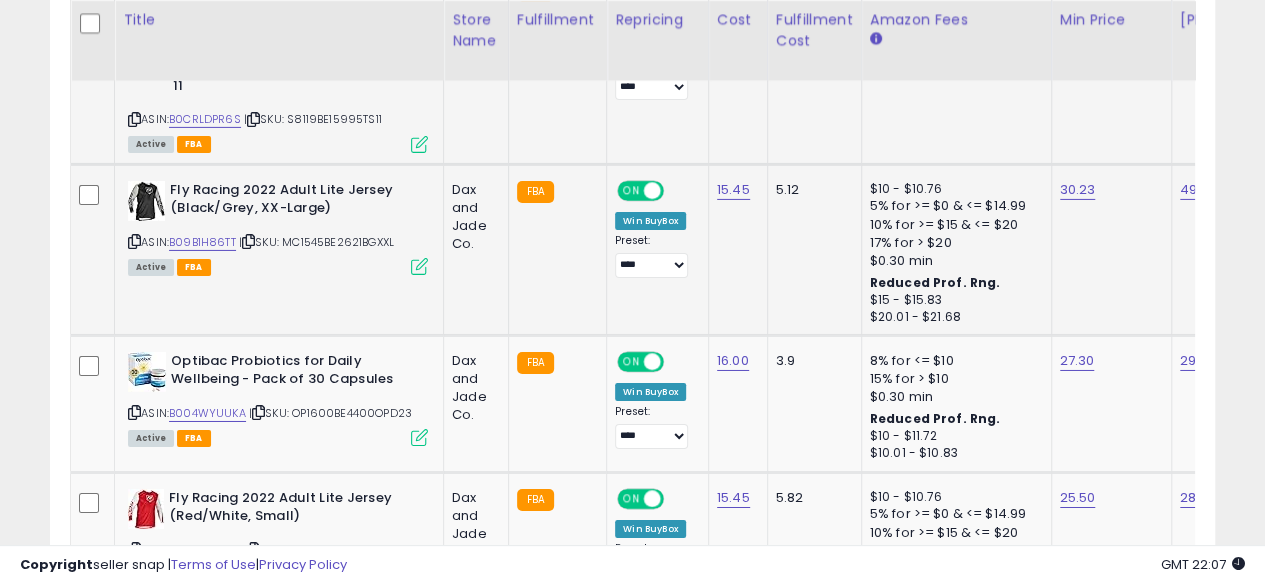 scroll, scrollTop: 0, scrollLeft: 74, axis: horizontal 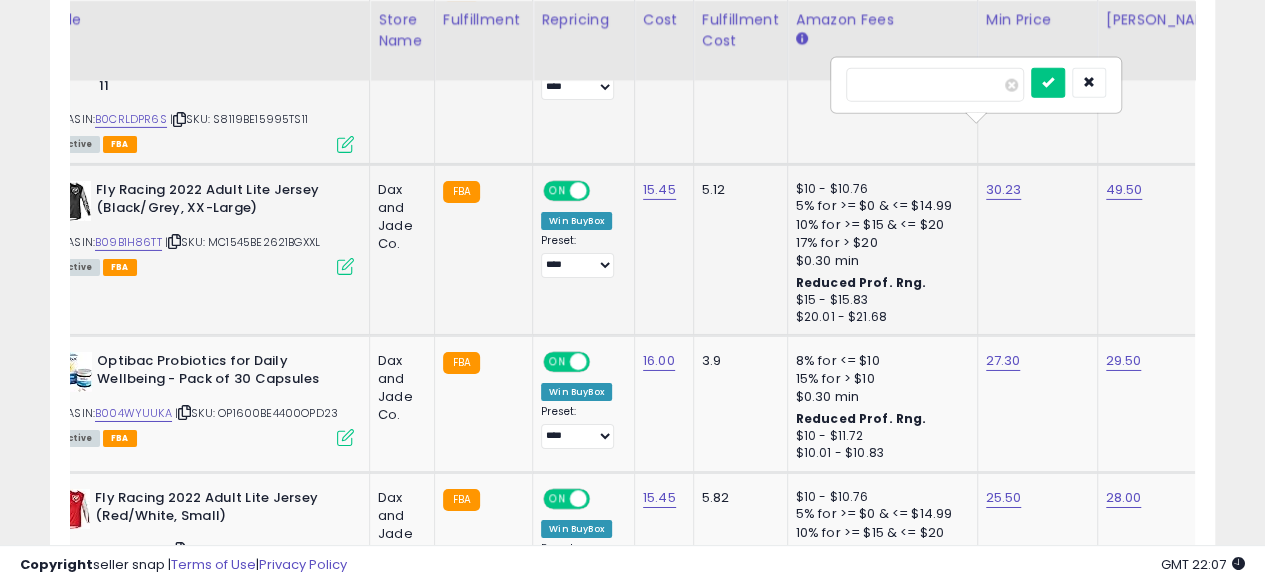 type on "*" 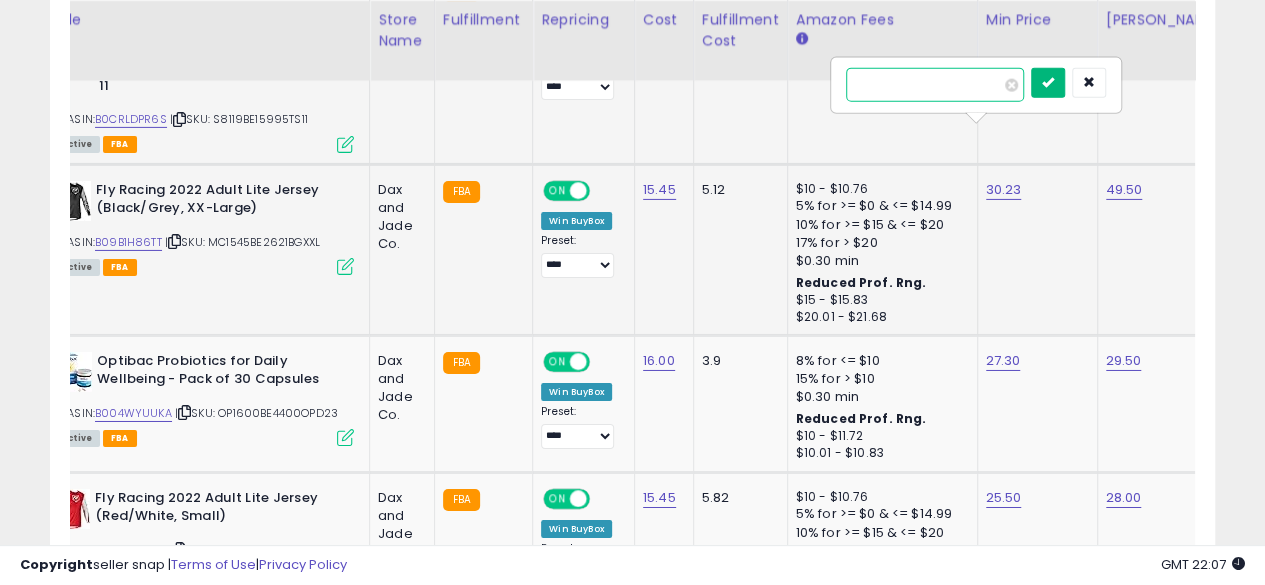 type on "*****" 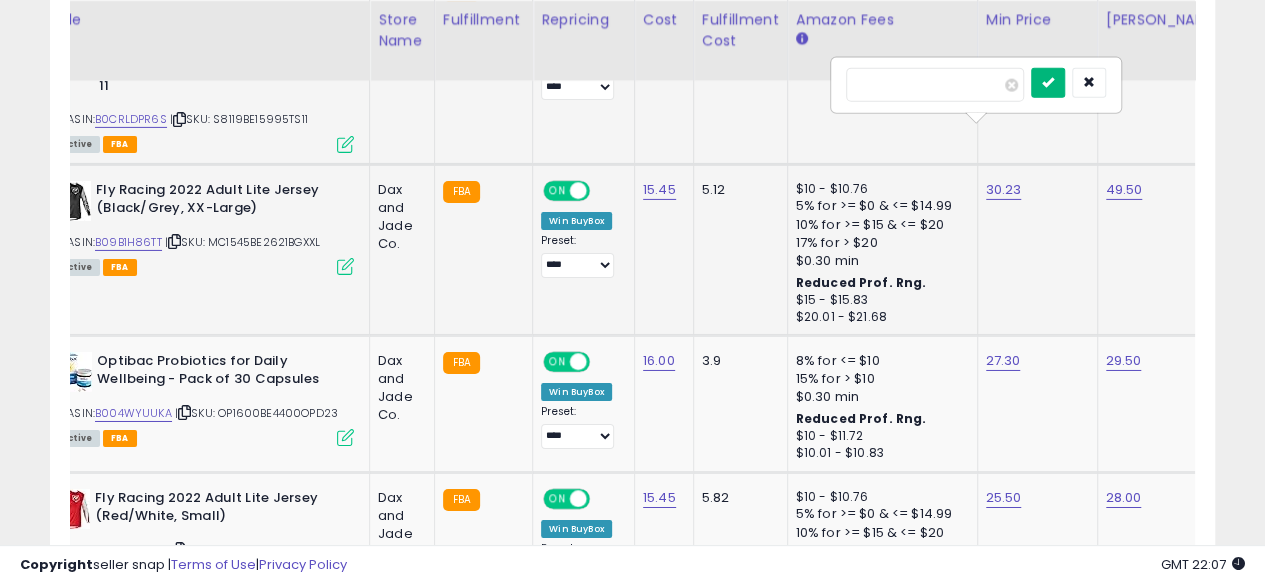 click at bounding box center (1048, 83) 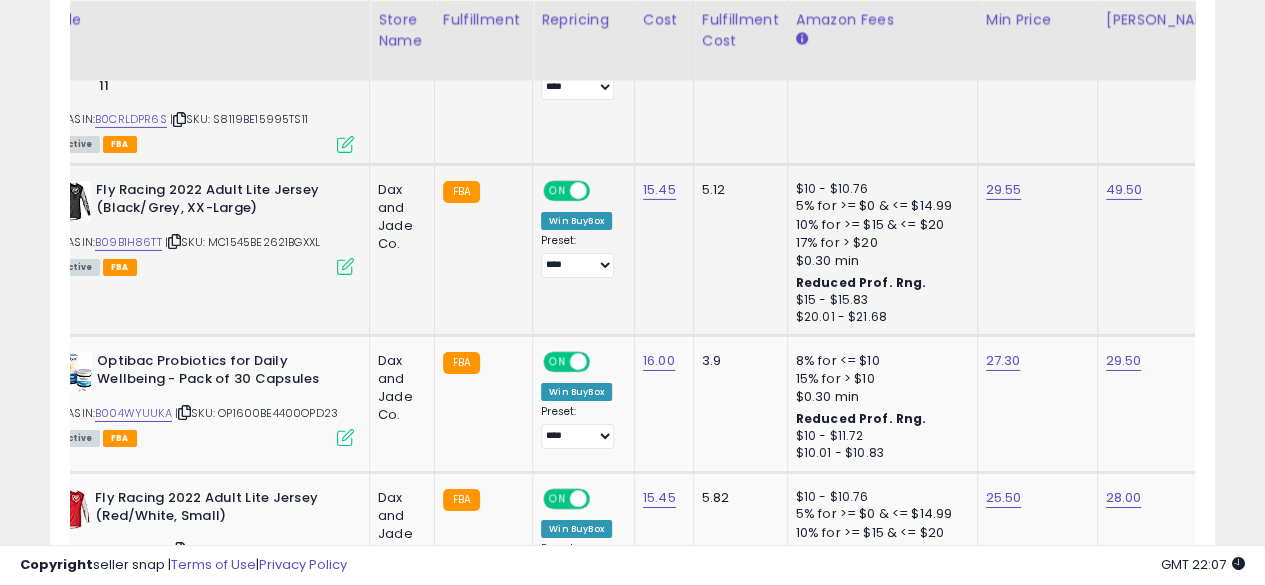 scroll, scrollTop: 0, scrollLeft: 0, axis: both 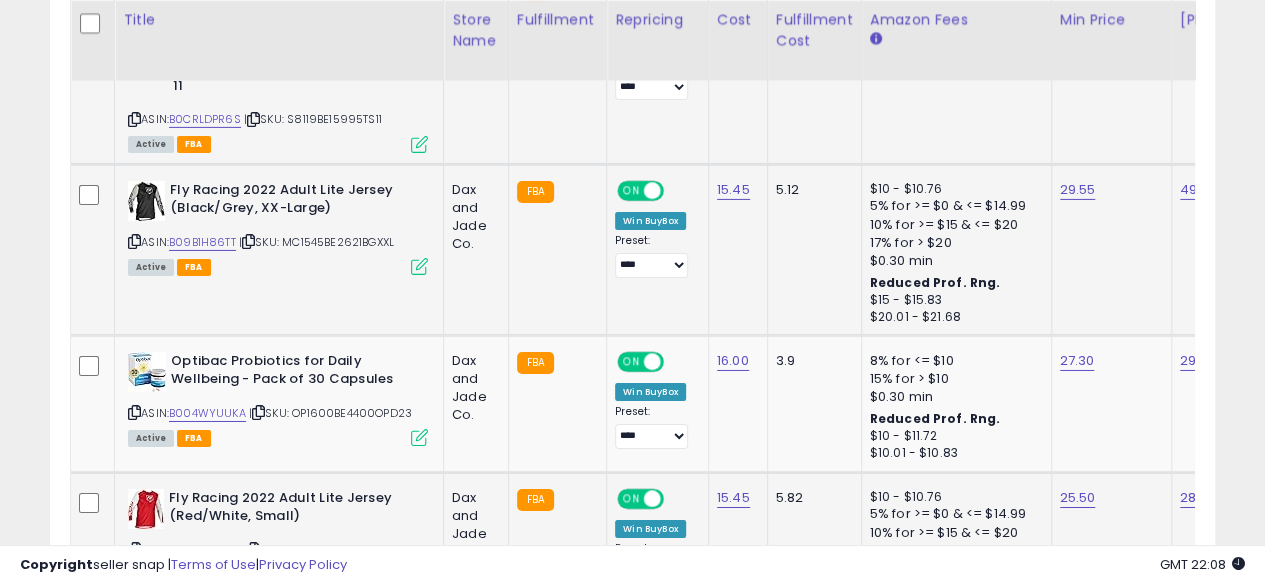 click on "5.82" 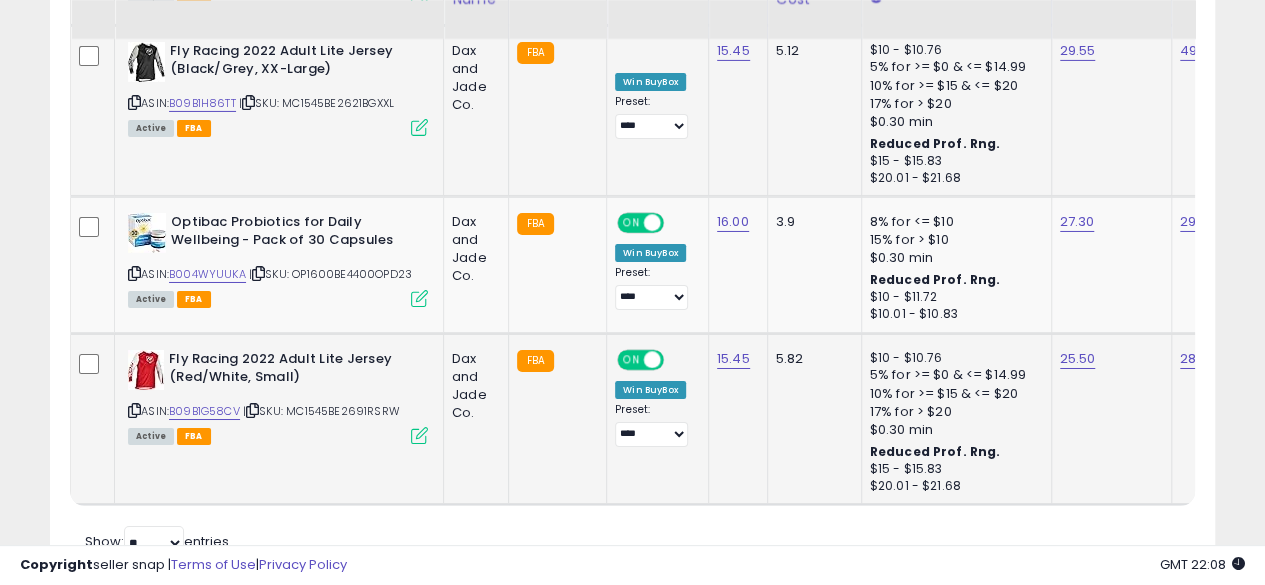 scroll, scrollTop: 3443, scrollLeft: 0, axis: vertical 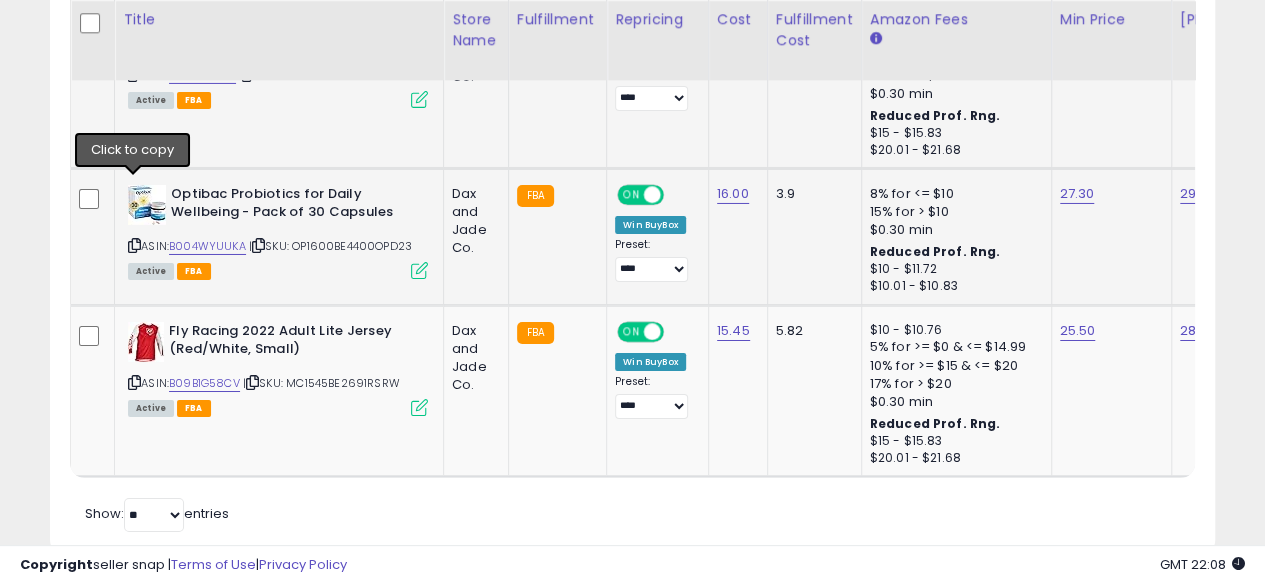 click at bounding box center (134, 245) 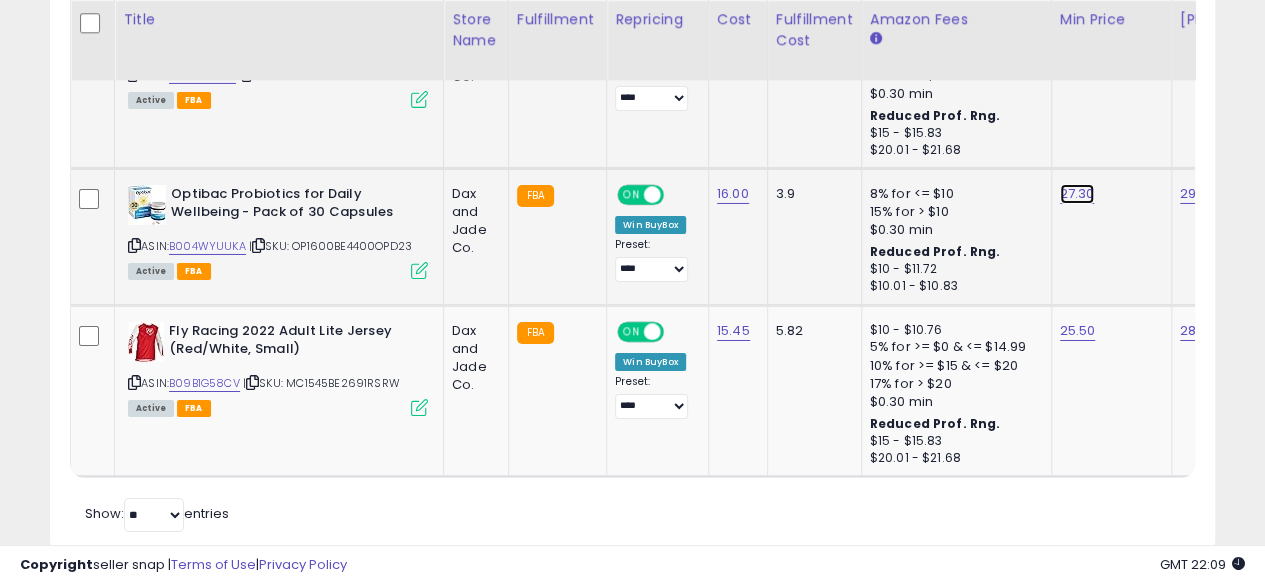 click on "27.30" at bounding box center [1074, -2369] 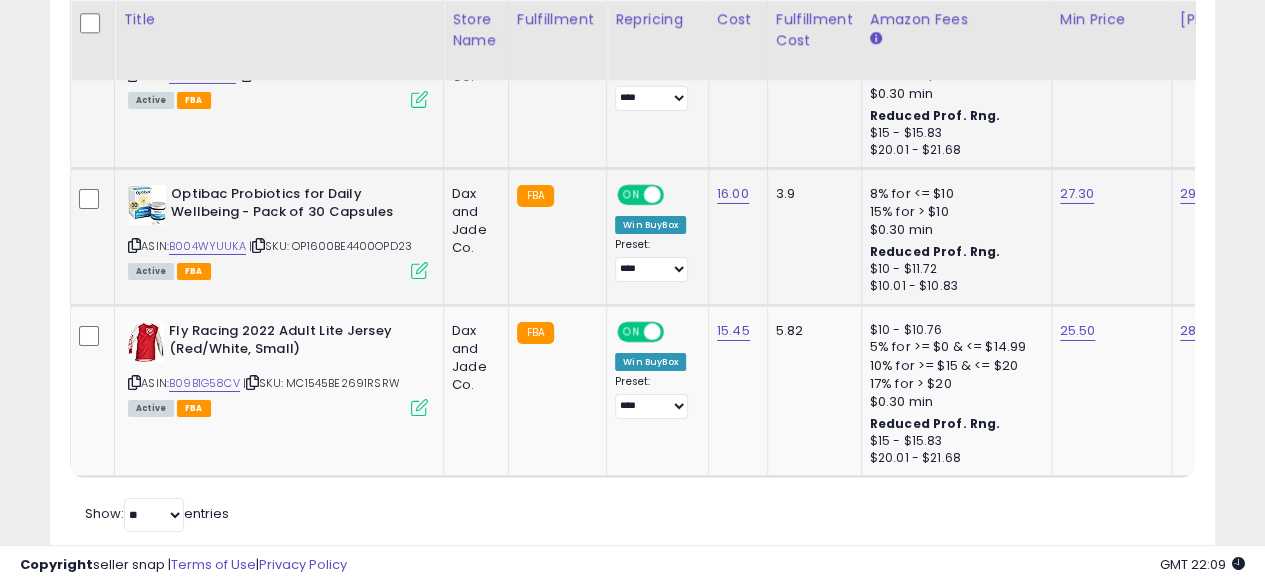 scroll, scrollTop: 0, scrollLeft: 73, axis: horizontal 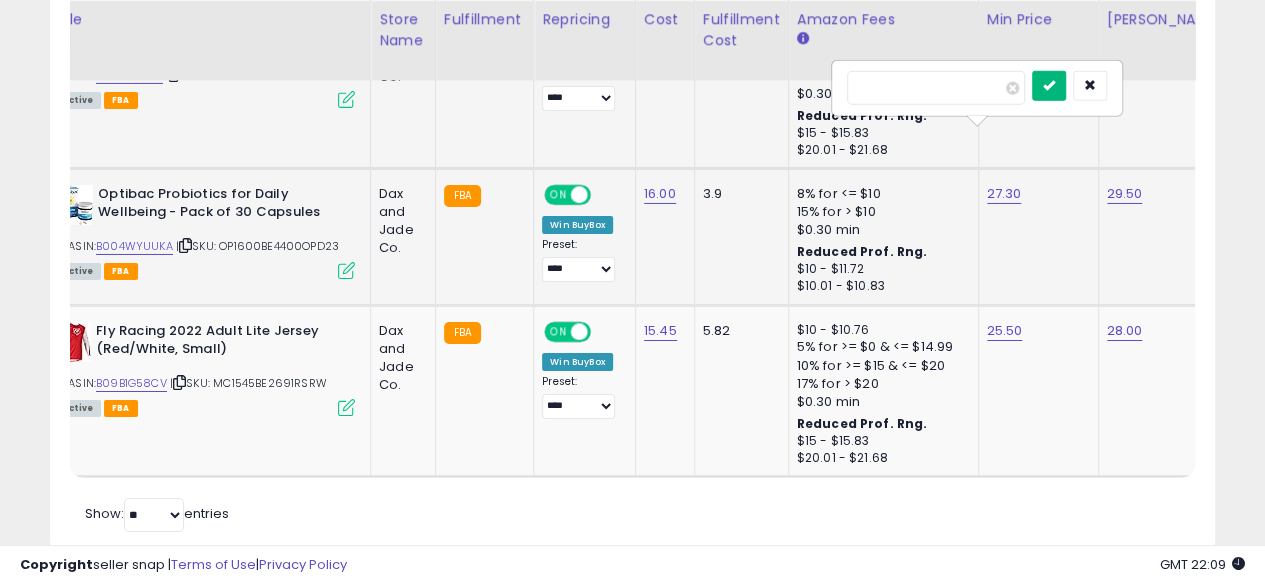 type on "*****" 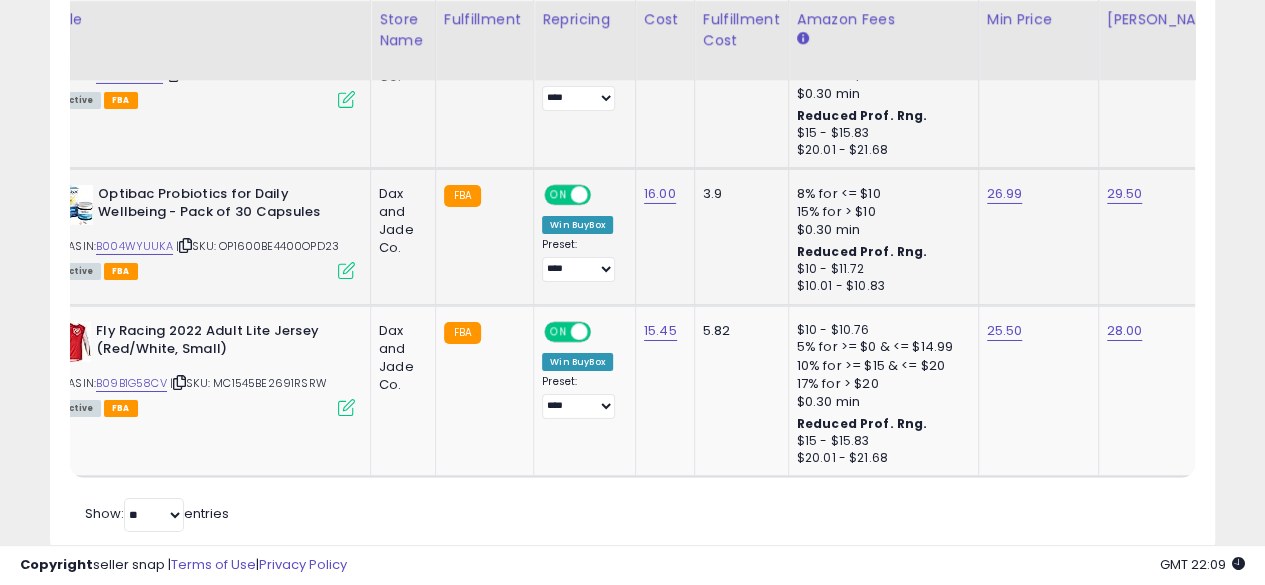 scroll, scrollTop: 0, scrollLeft: 0, axis: both 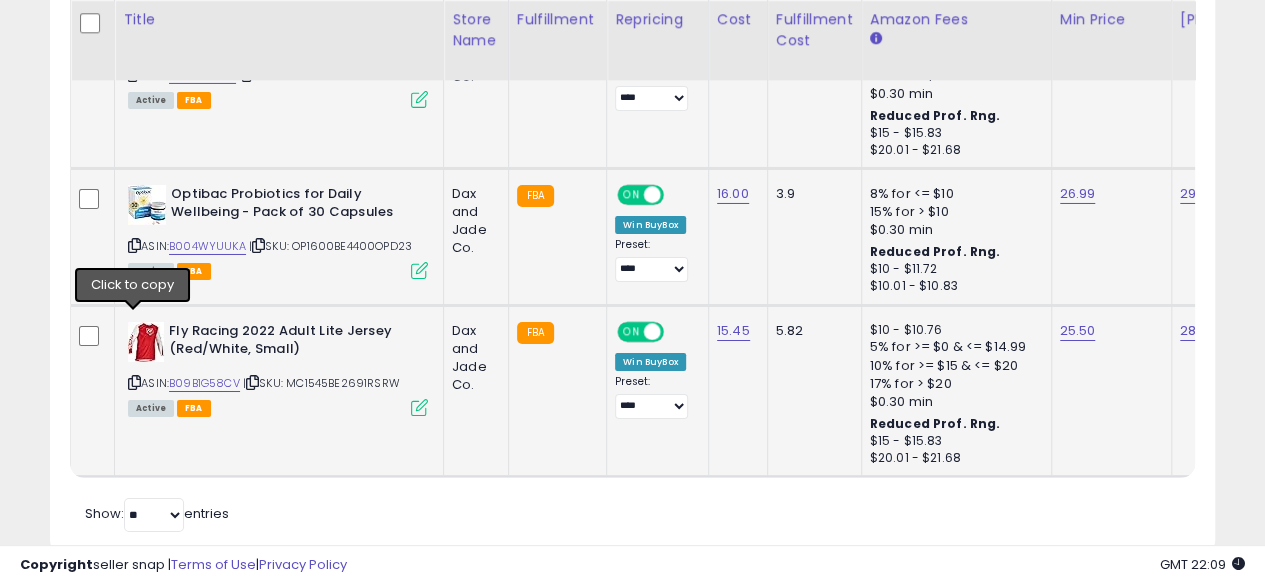 click at bounding box center (134, 382) 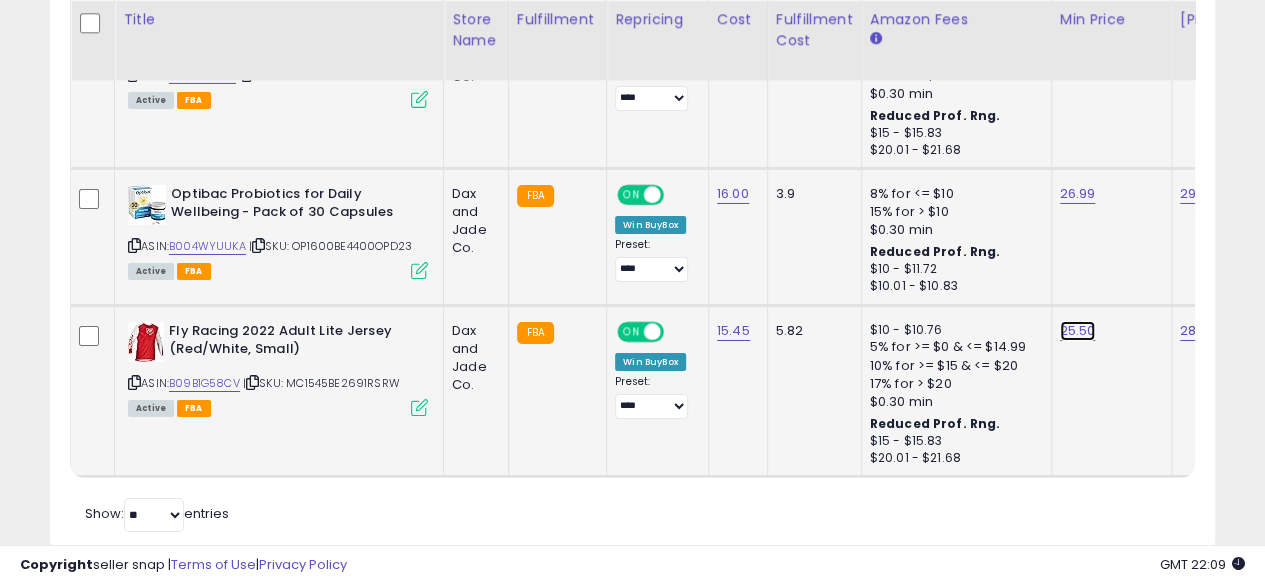 click on "25.50" at bounding box center [1074, -2369] 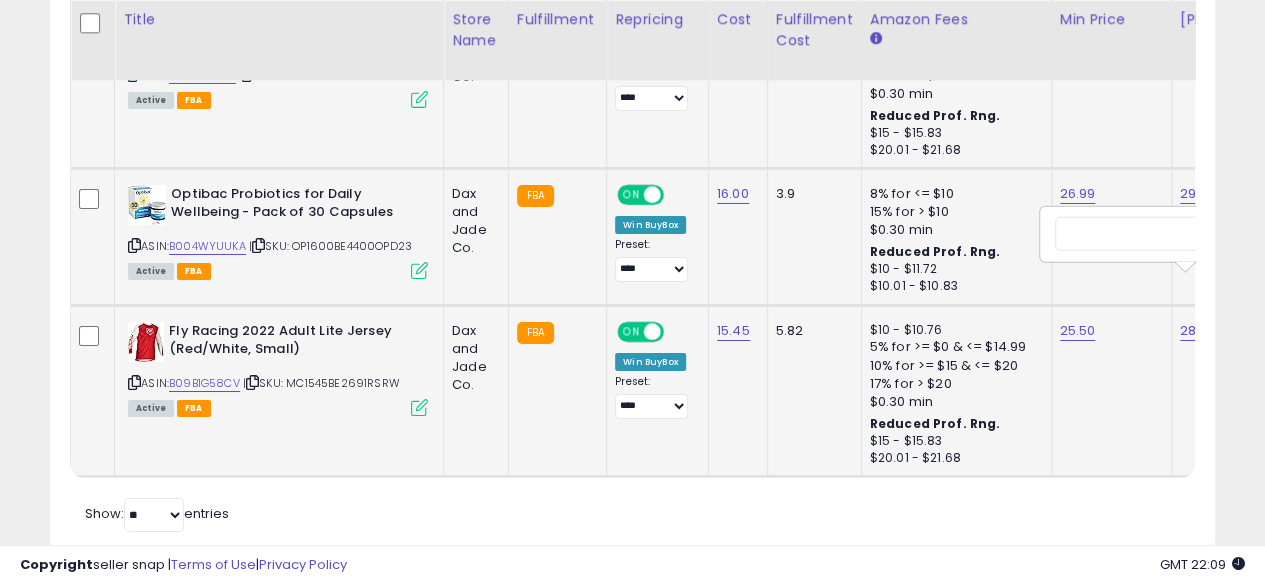 scroll, scrollTop: 0, scrollLeft: 74, axis: horizontal 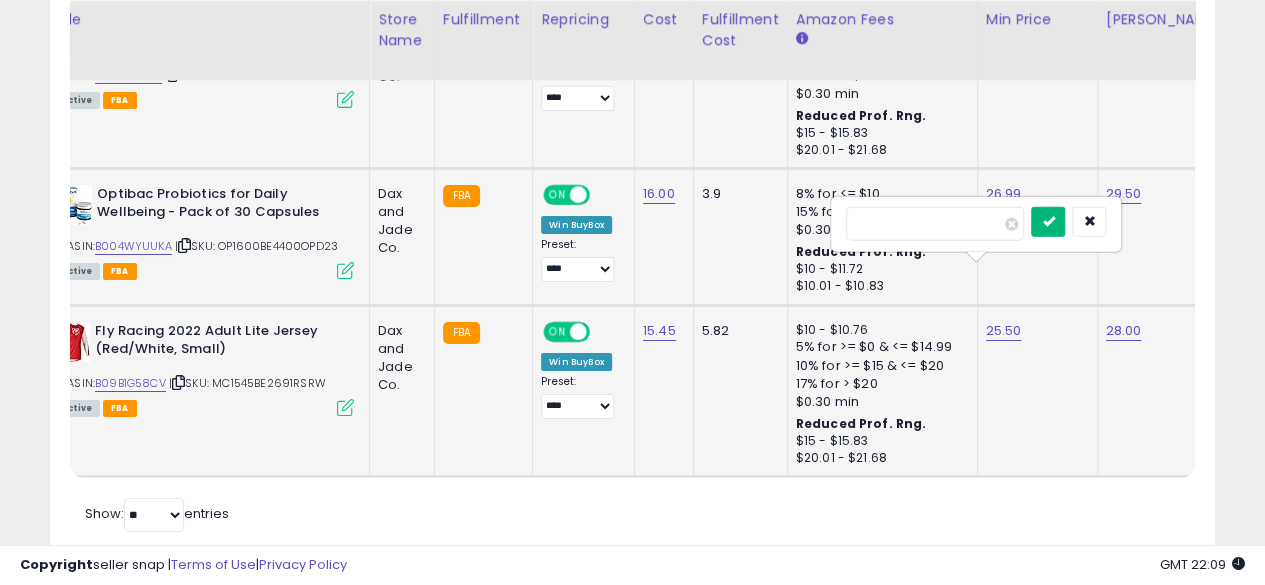 type on "*****" 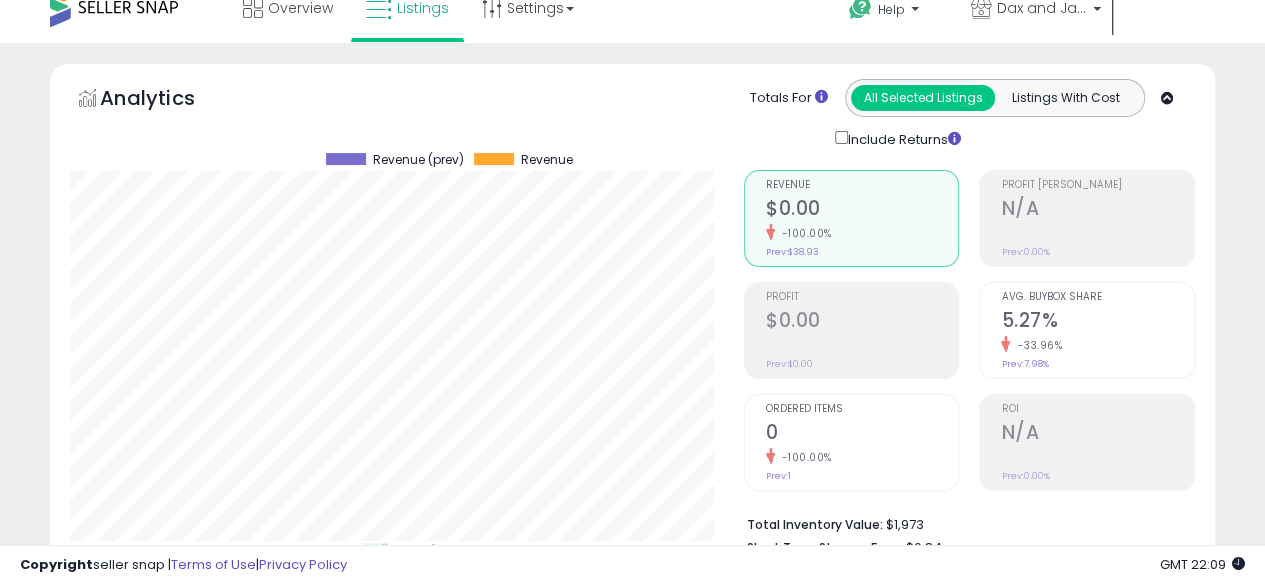 scroll, scrollTop: 0, scrollLeft: 0, axis: both 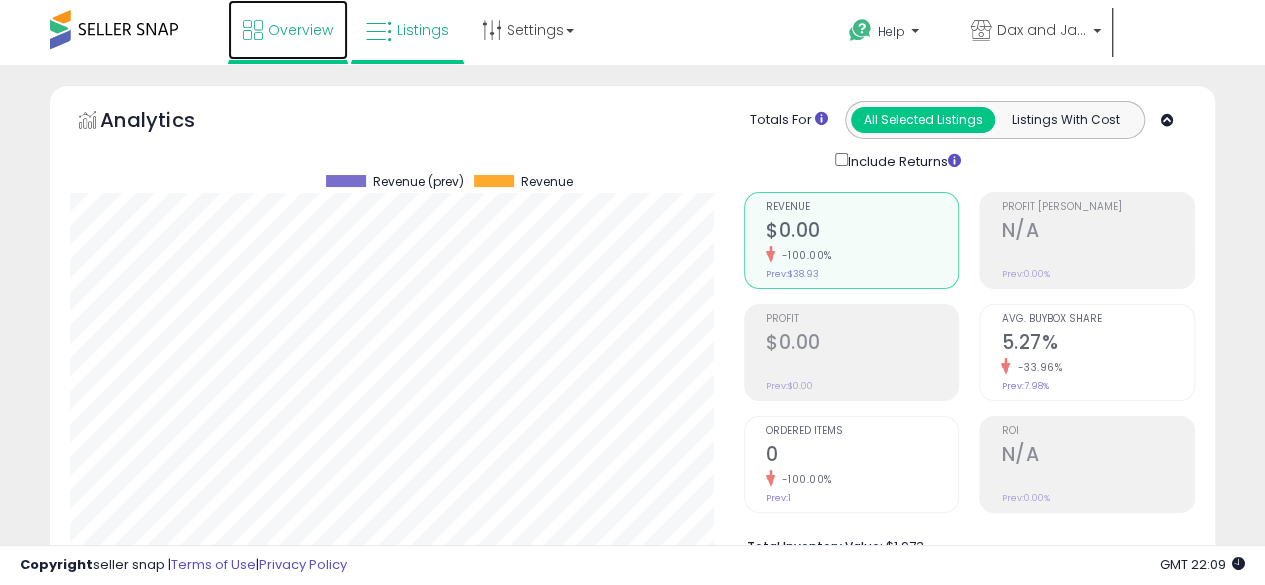 click on "Overview" at bounding box center (300, 30) 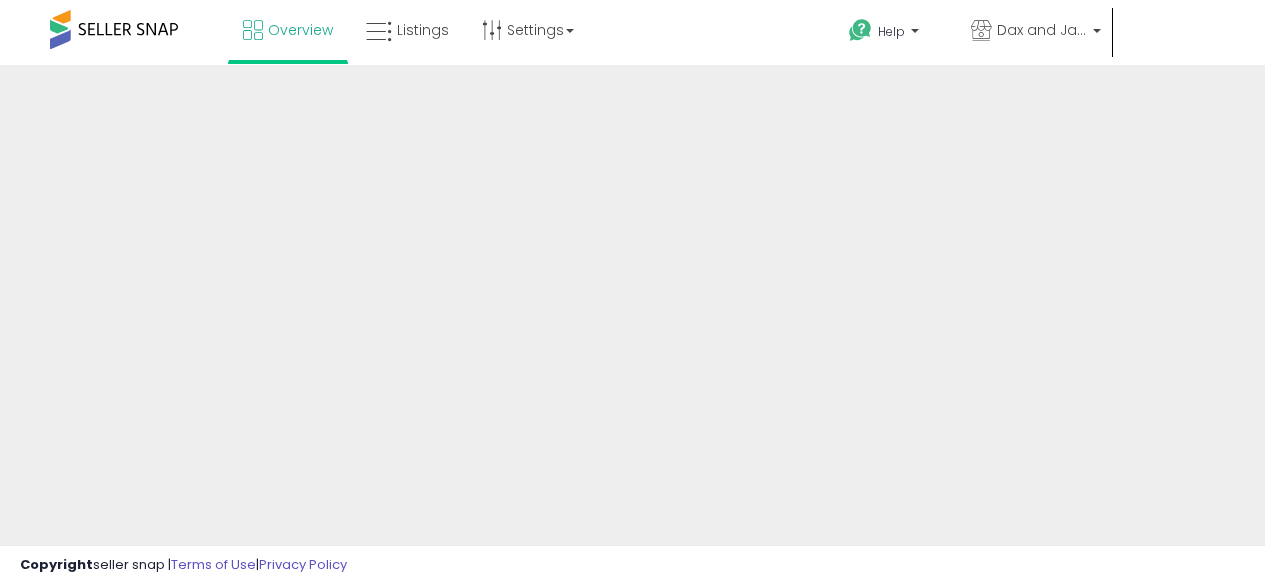 scroll, scrollTop: 0, scrollLeft: 0, axis: both 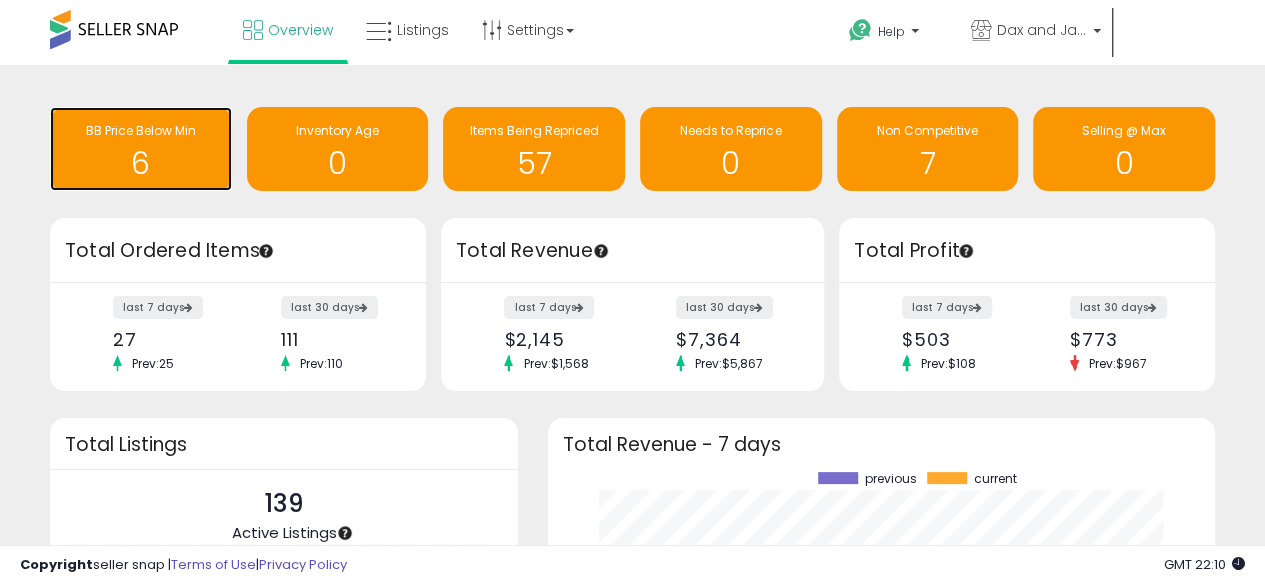 click on "6" at bounding box center [141, 163] 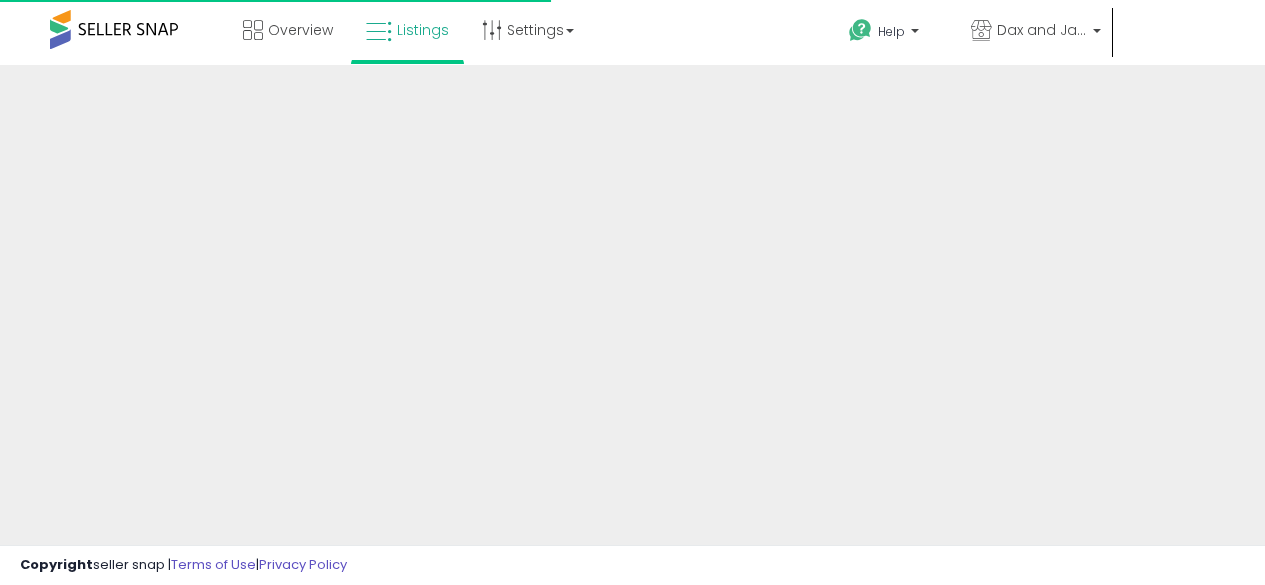 scroll, scrollTop: 0, scrollLeft: 0, axis: both 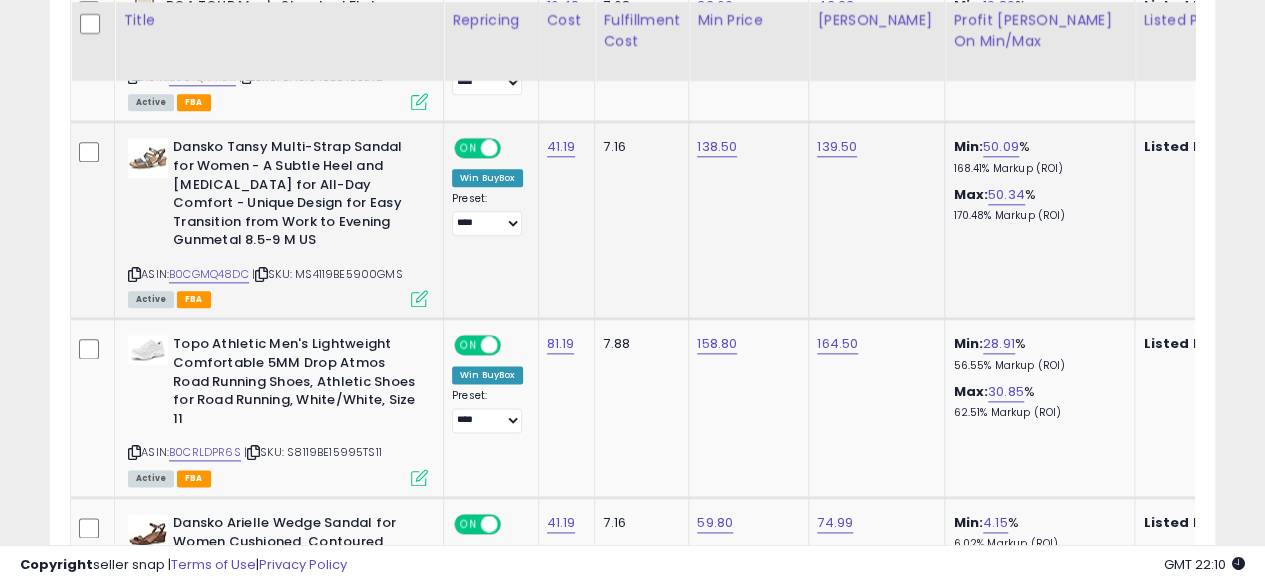 click at bounding box center [134, 274] 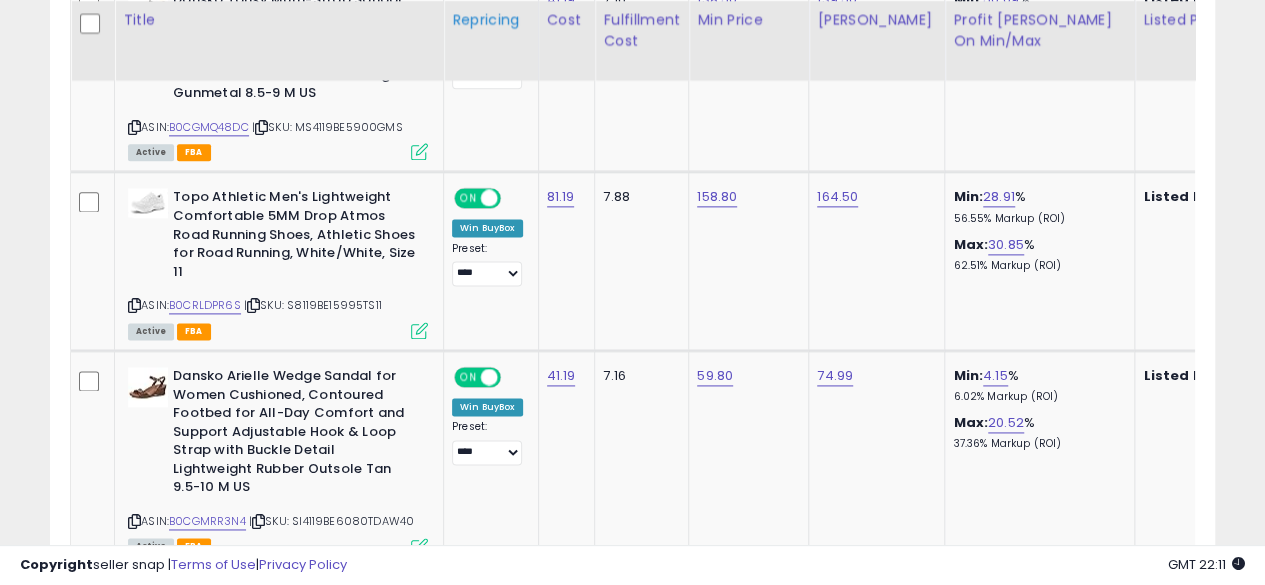 scroll, scrollTop: 1216, scrollLeft: 0, axis: vertical 